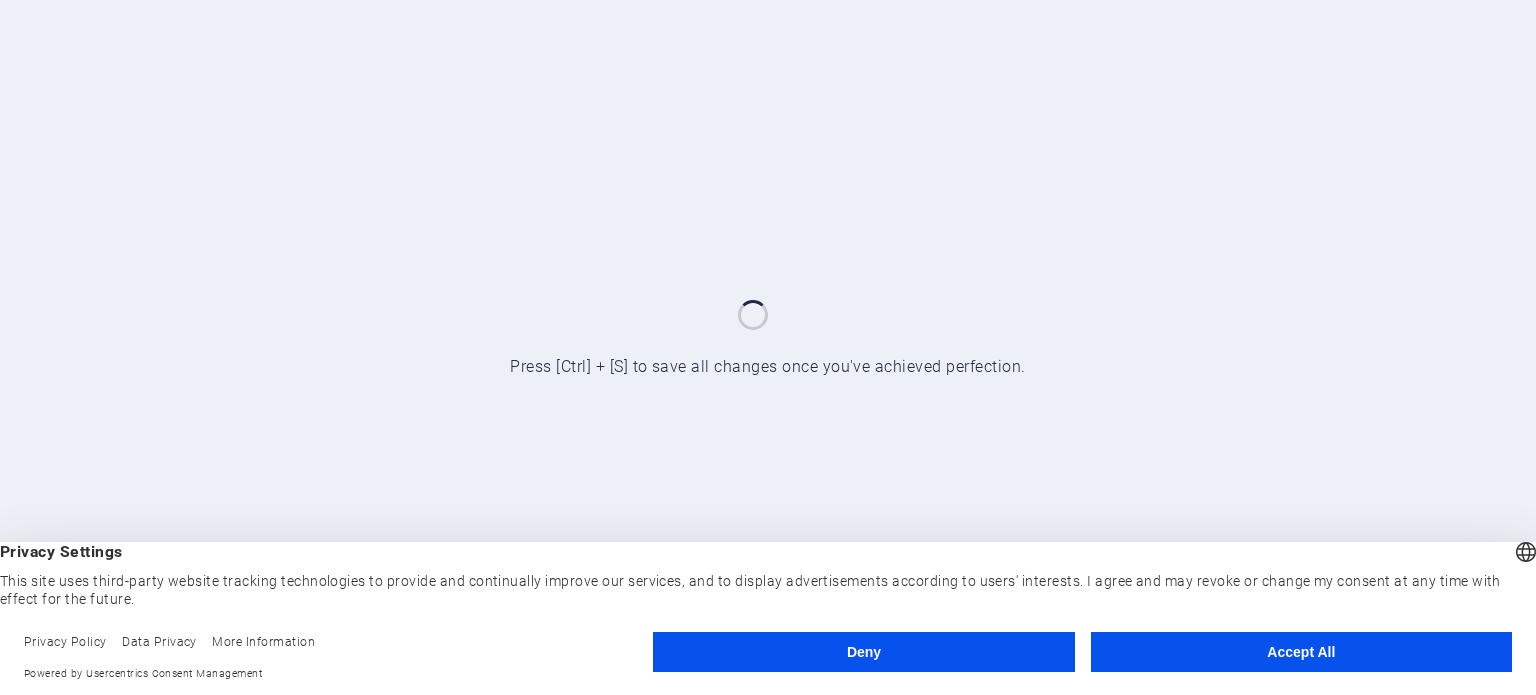 scroll, scrollTop: 0, scrollLeft: 0, axis: both 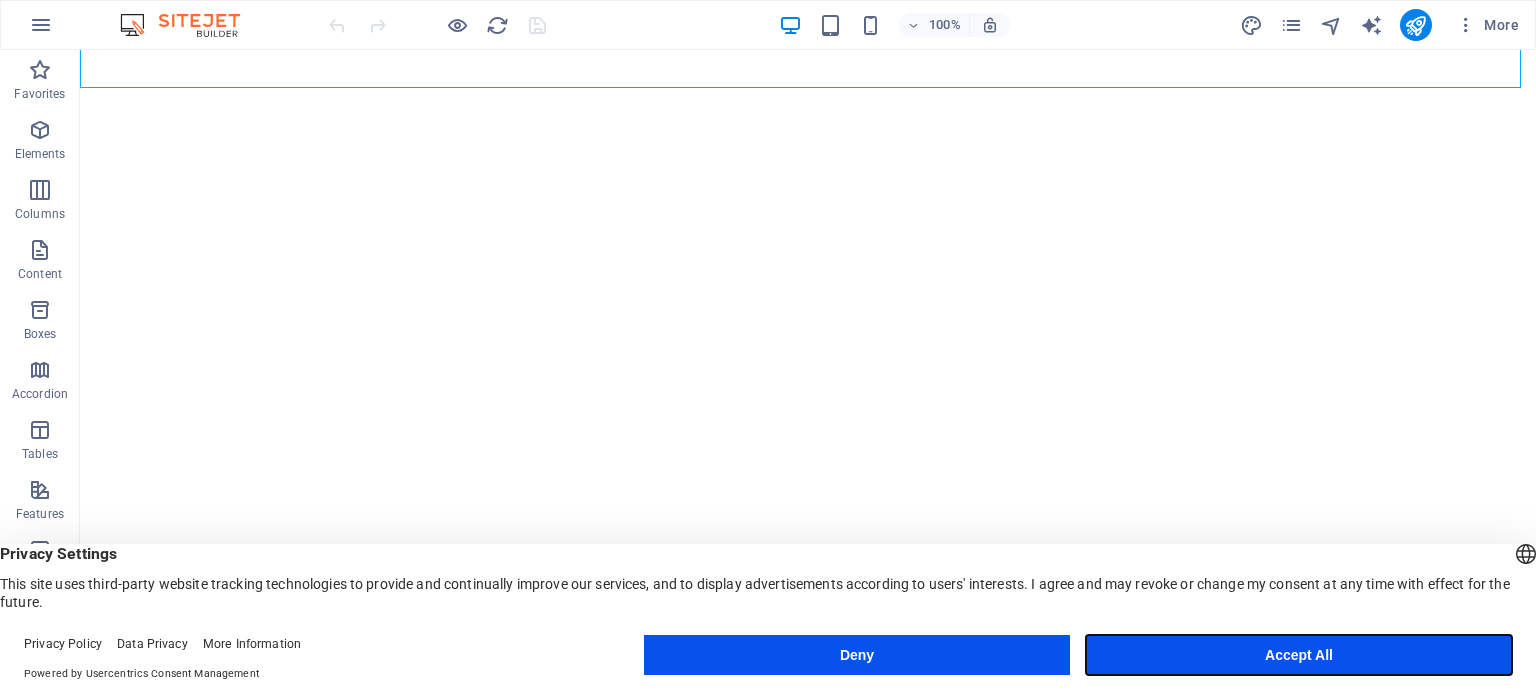 click on "Accept All" at bounding box center [1299, 655] 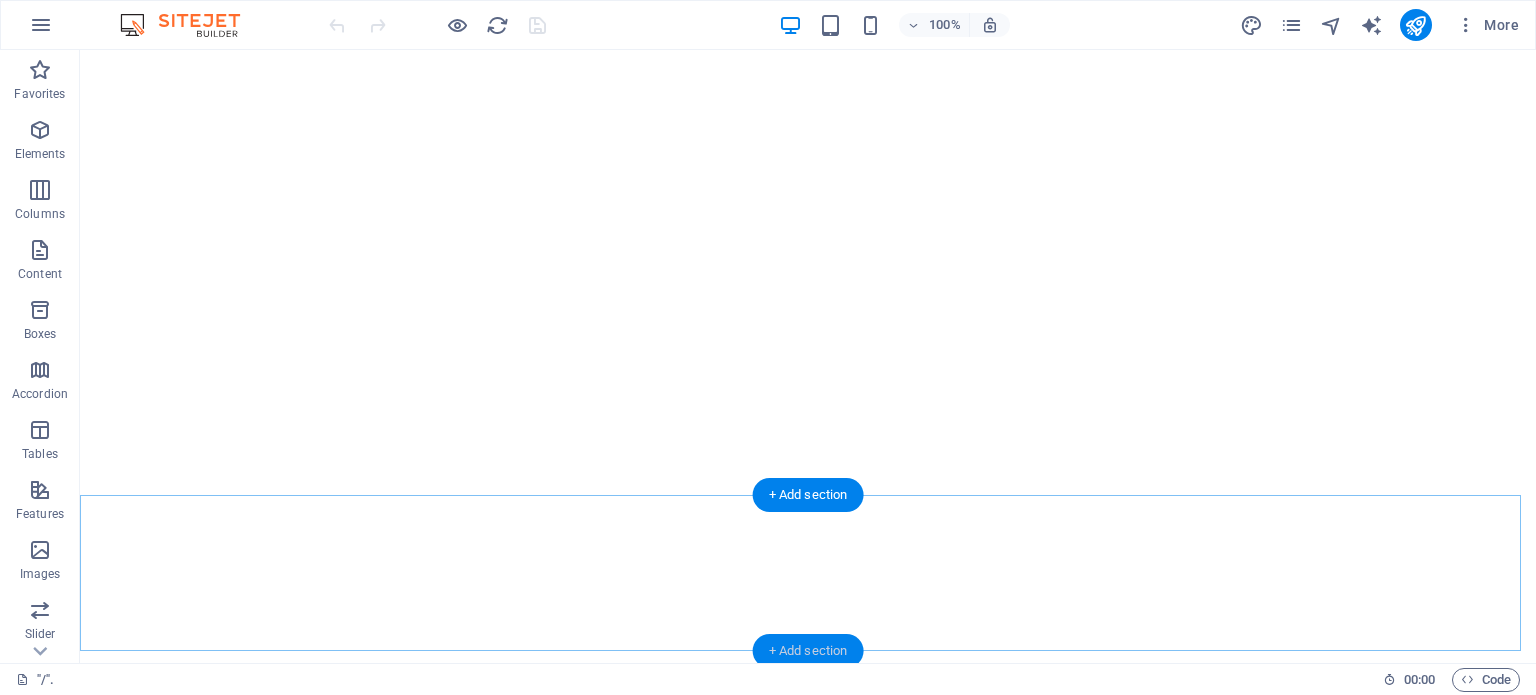 click on "+ Add section" at bounding box center [808, 651] 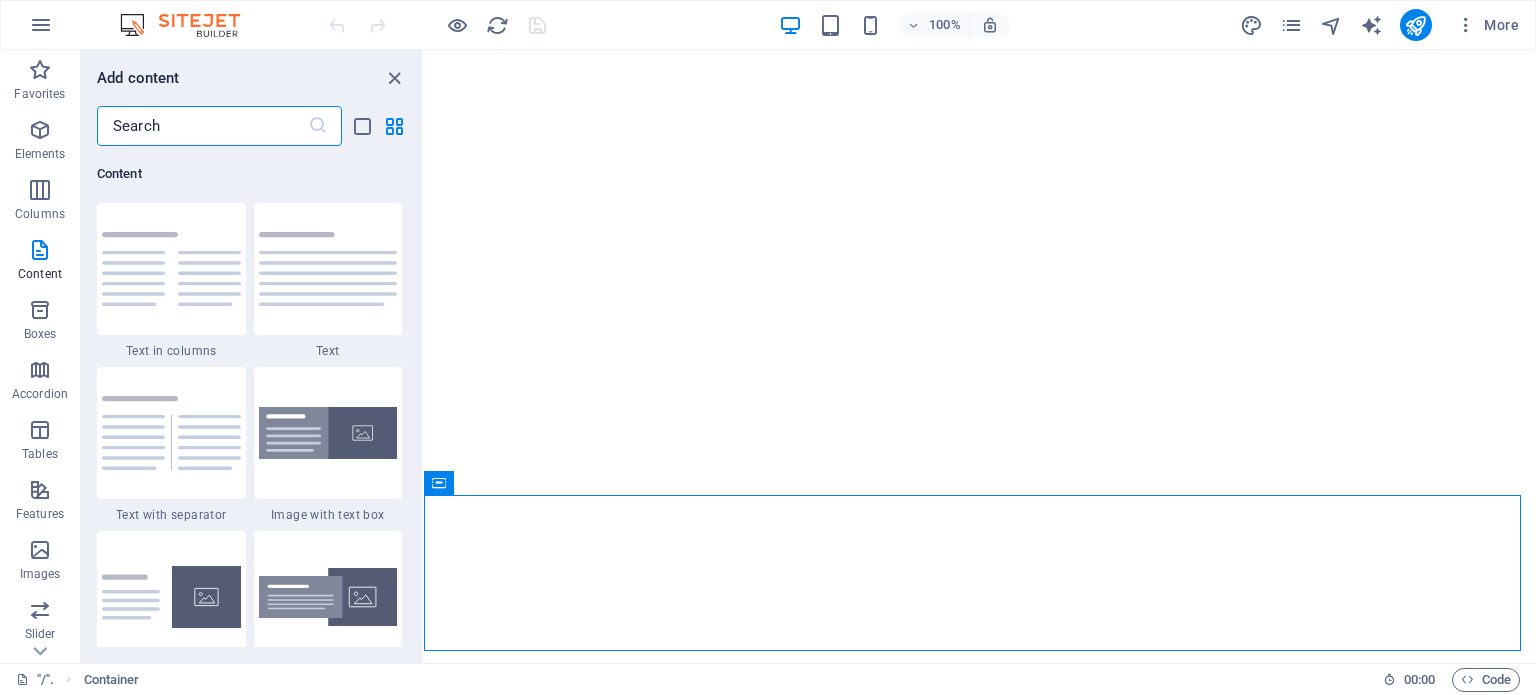 scroll, scrollTop: 3599, scrollLeft: 0, axis: vertical 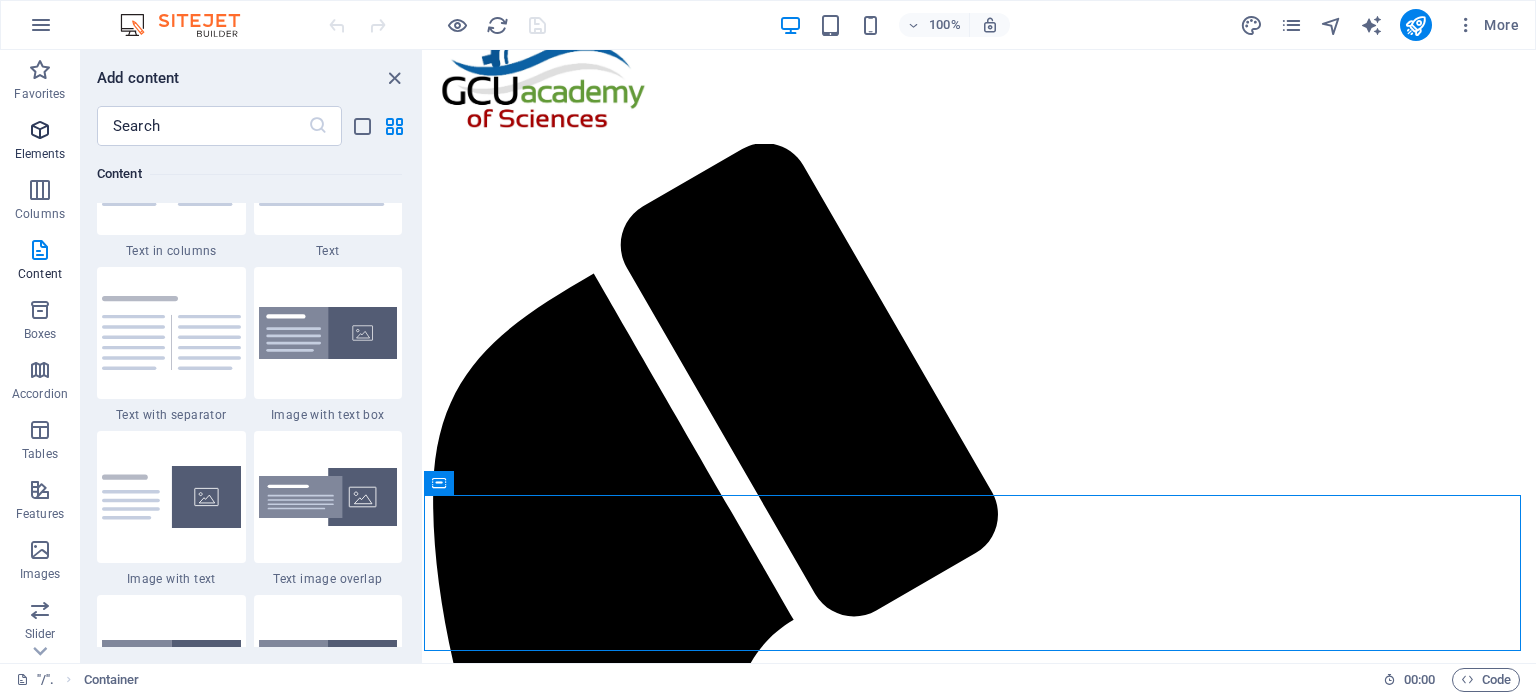 click at bounding box center [40, 130] 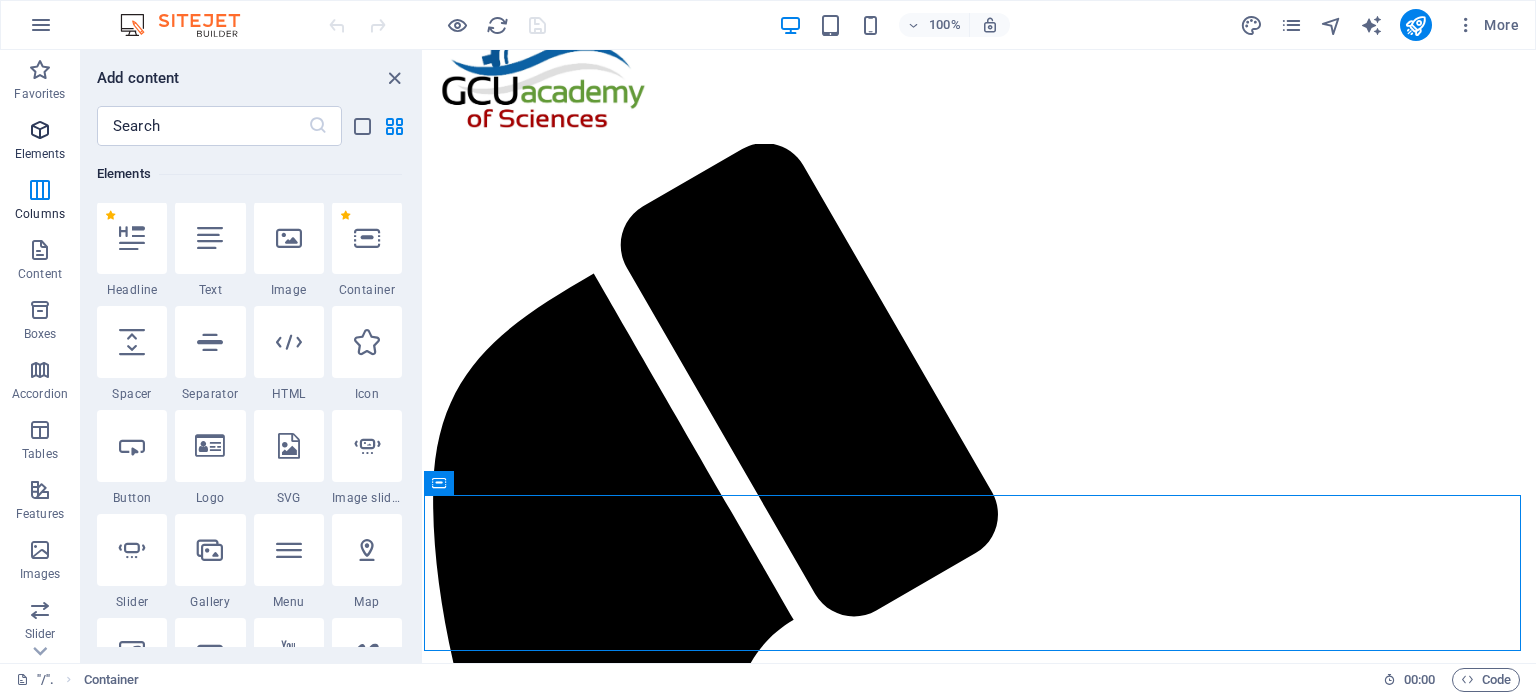 scroll, scrollTop: 212, scrollLeft: 0, axis: vertical 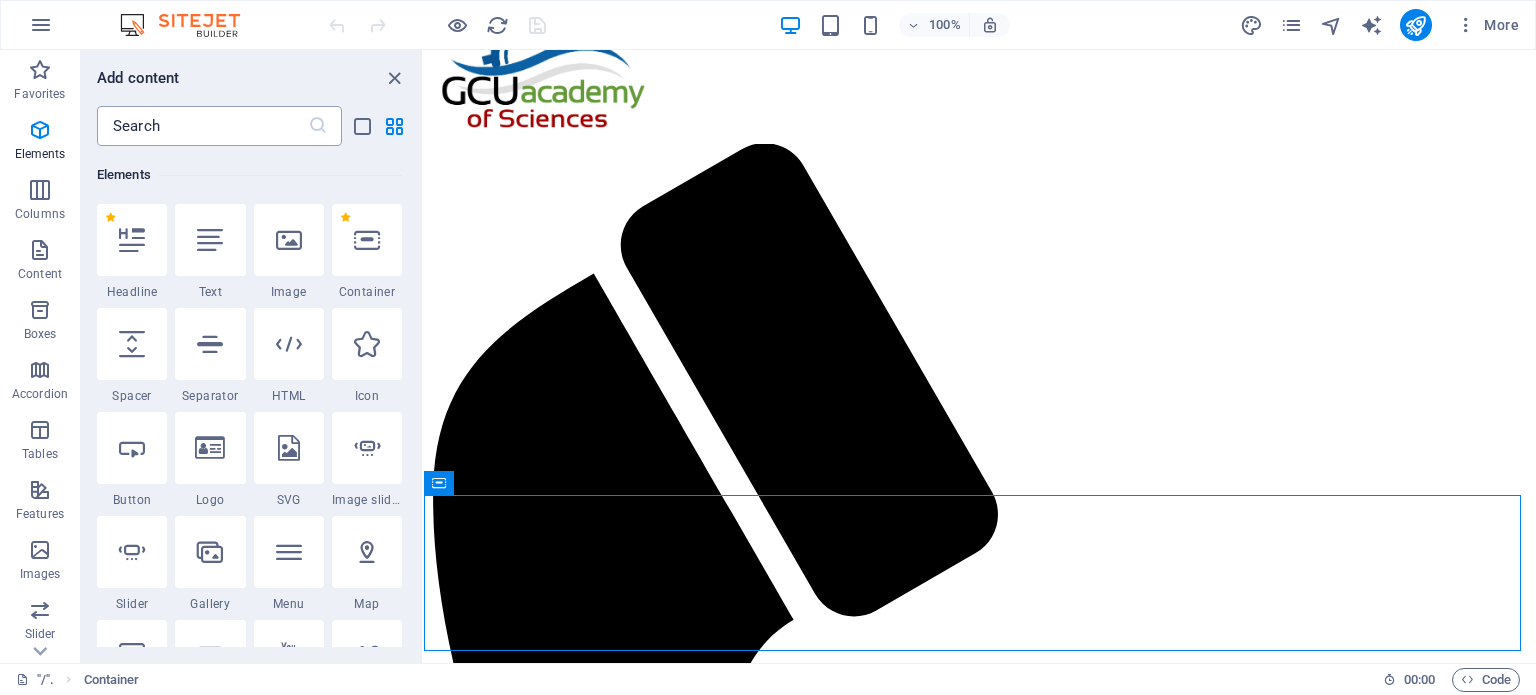 click at bounding box center [202, 126] 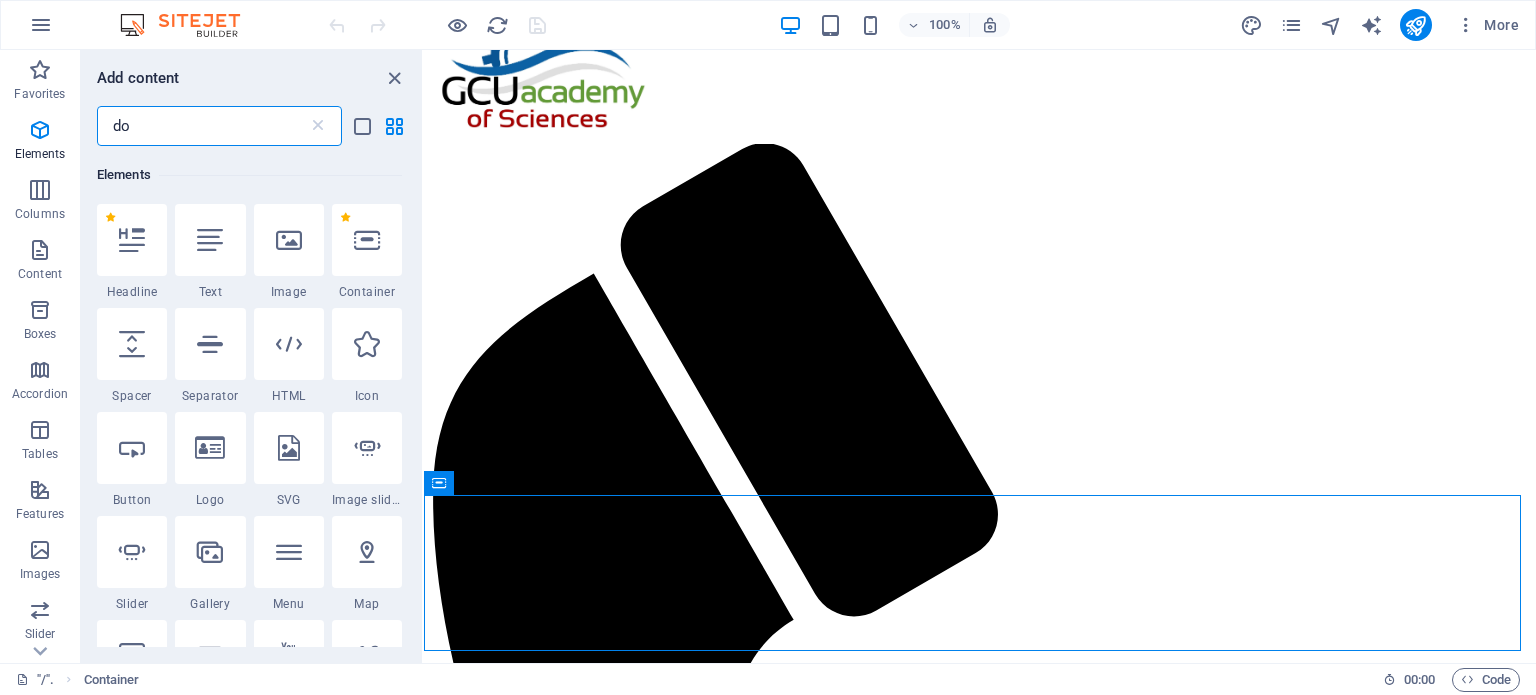 scroll, scrollTop: 0, scrollLeft: 0, axis: both 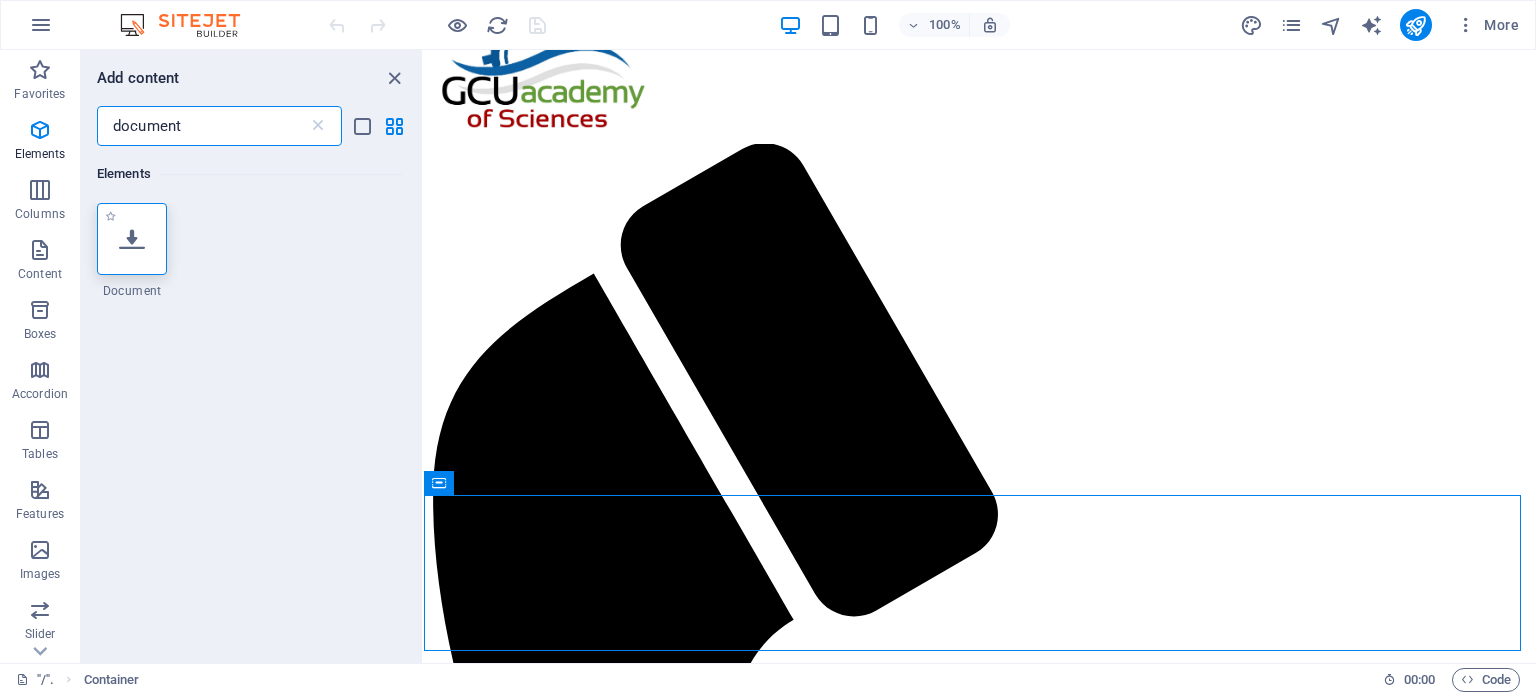 type on "document" 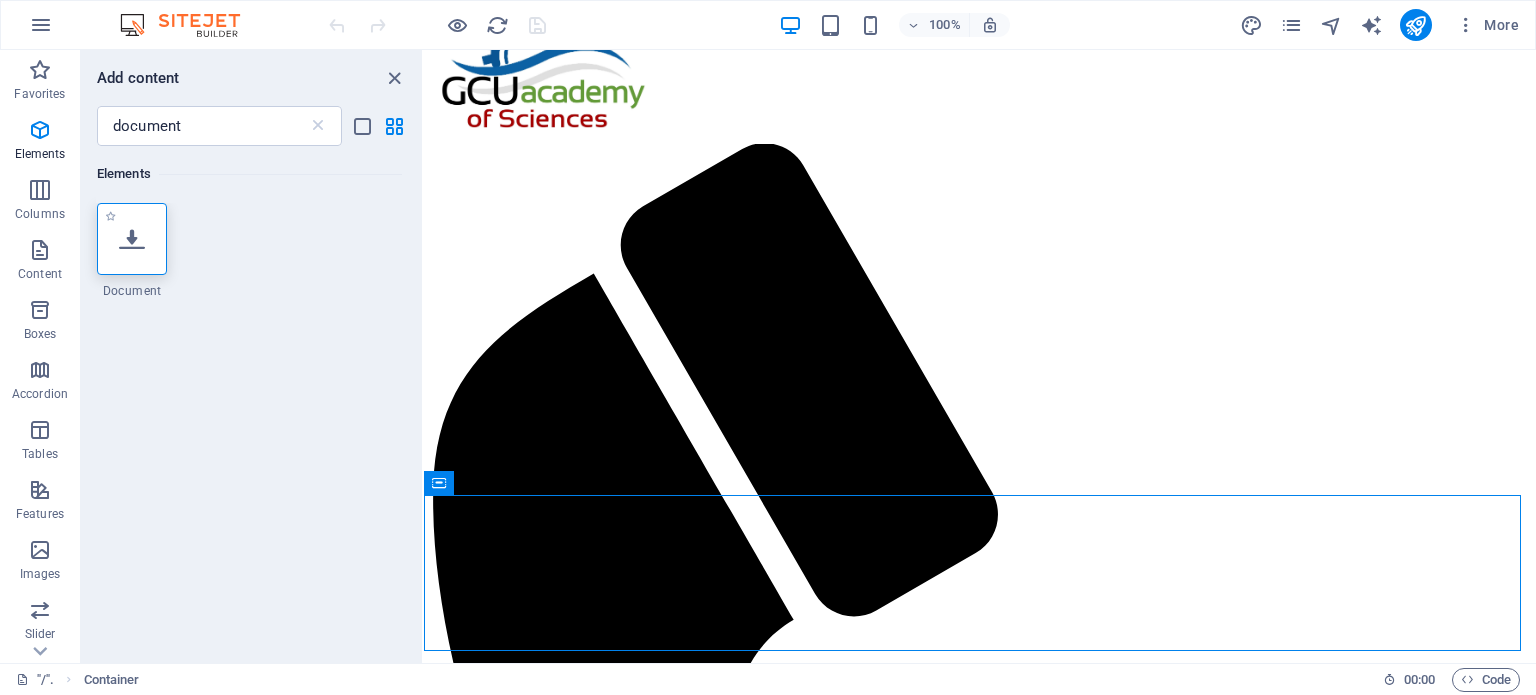 click at bounding box center [132, 239] 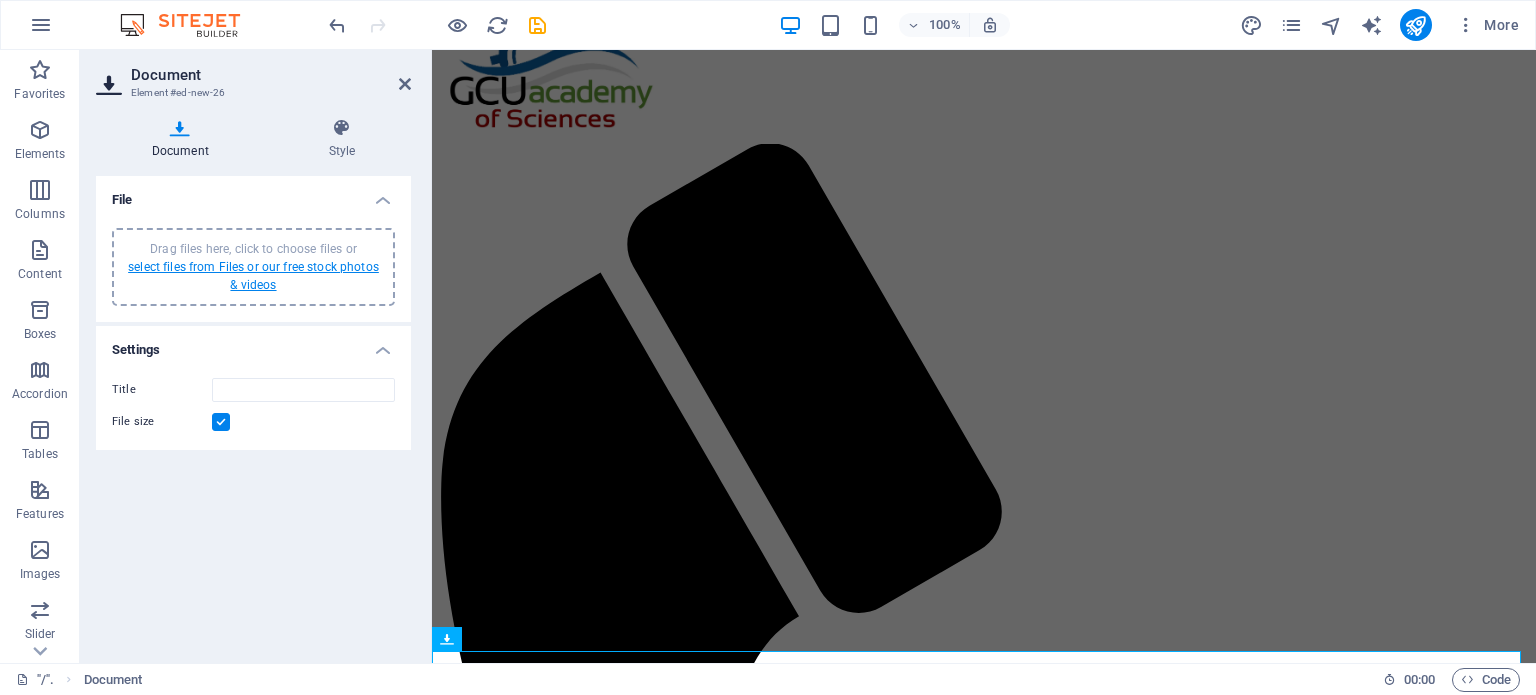 click on "select files from Files or our free stock photos & videos" at bounding box center [253, 276] 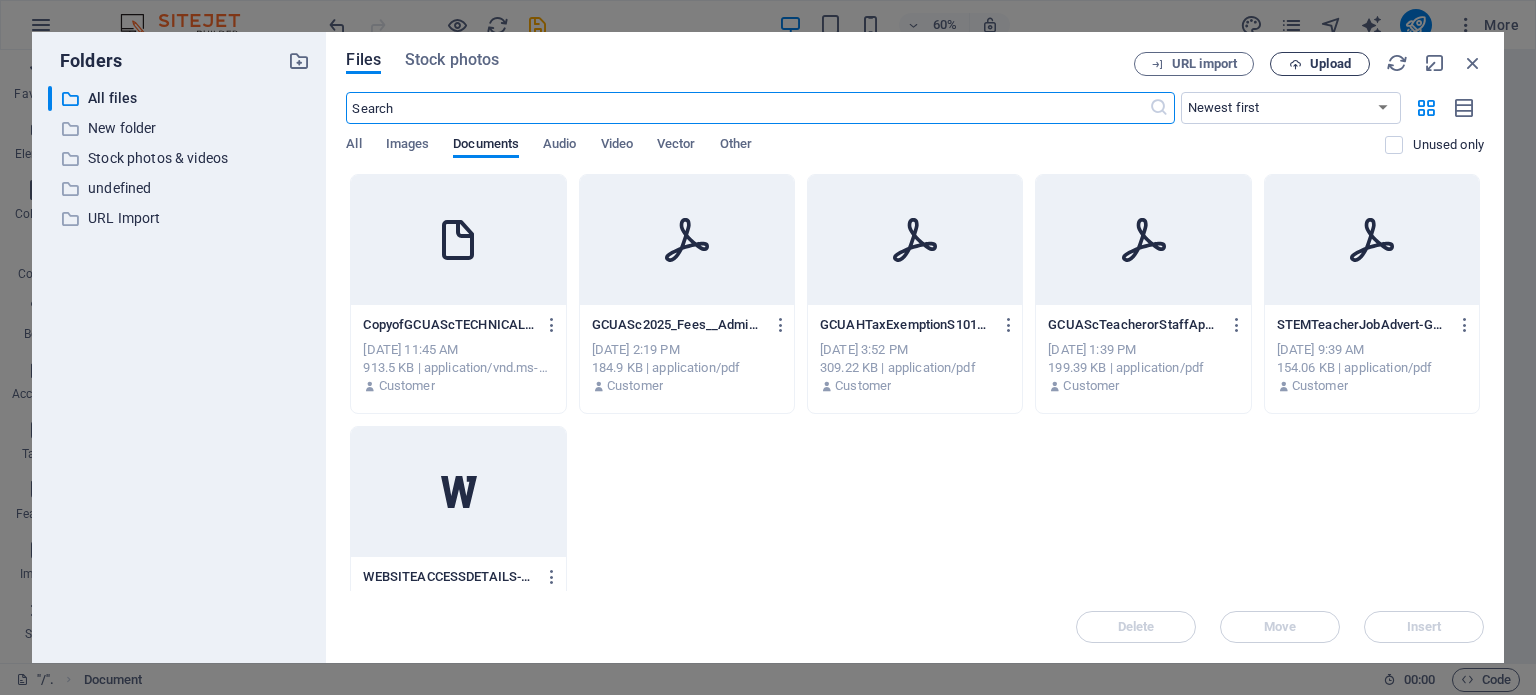 click on "Upload" at bounding box center (1330, 64) 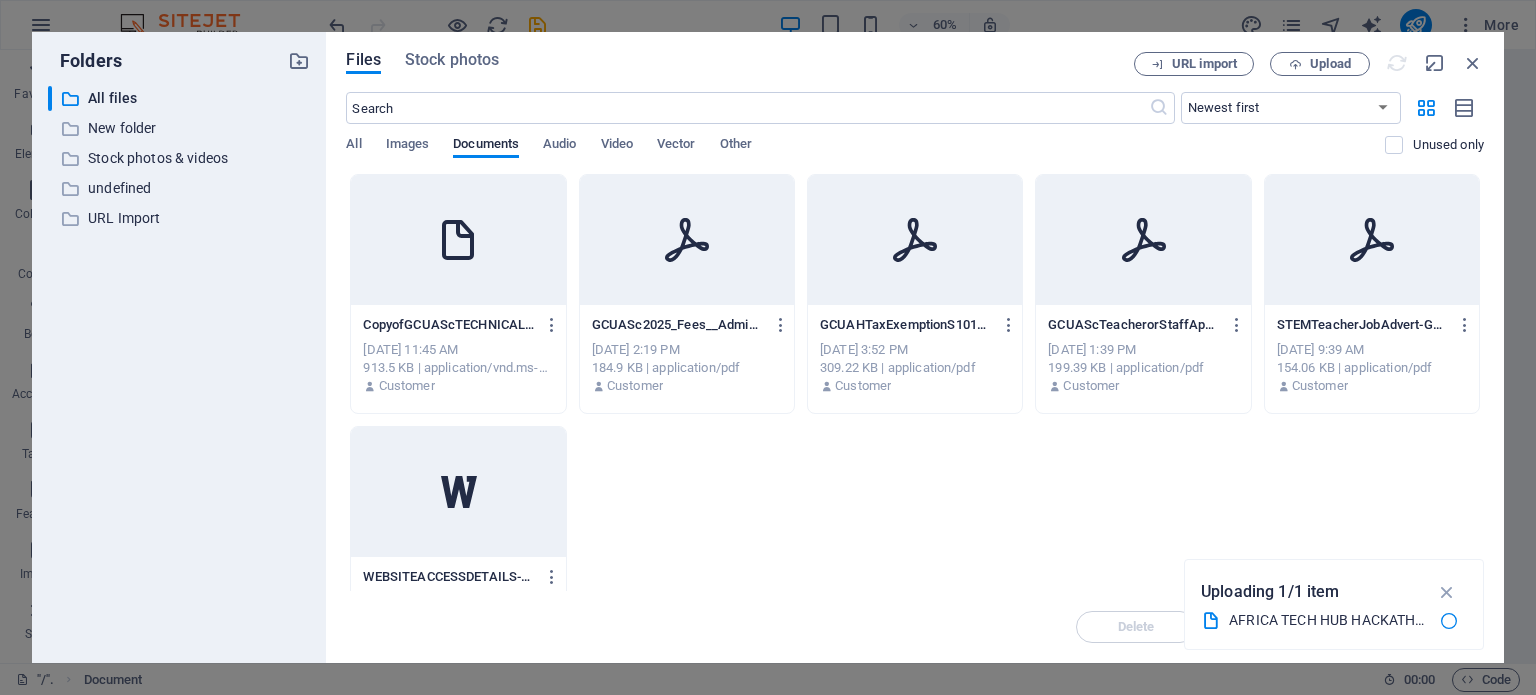 type on "AFRICATECHHUBHACKATHONEXPOBROCHURE[DATE]-lHmwdmwOTVHqkBuxtgrPNw.pdf" 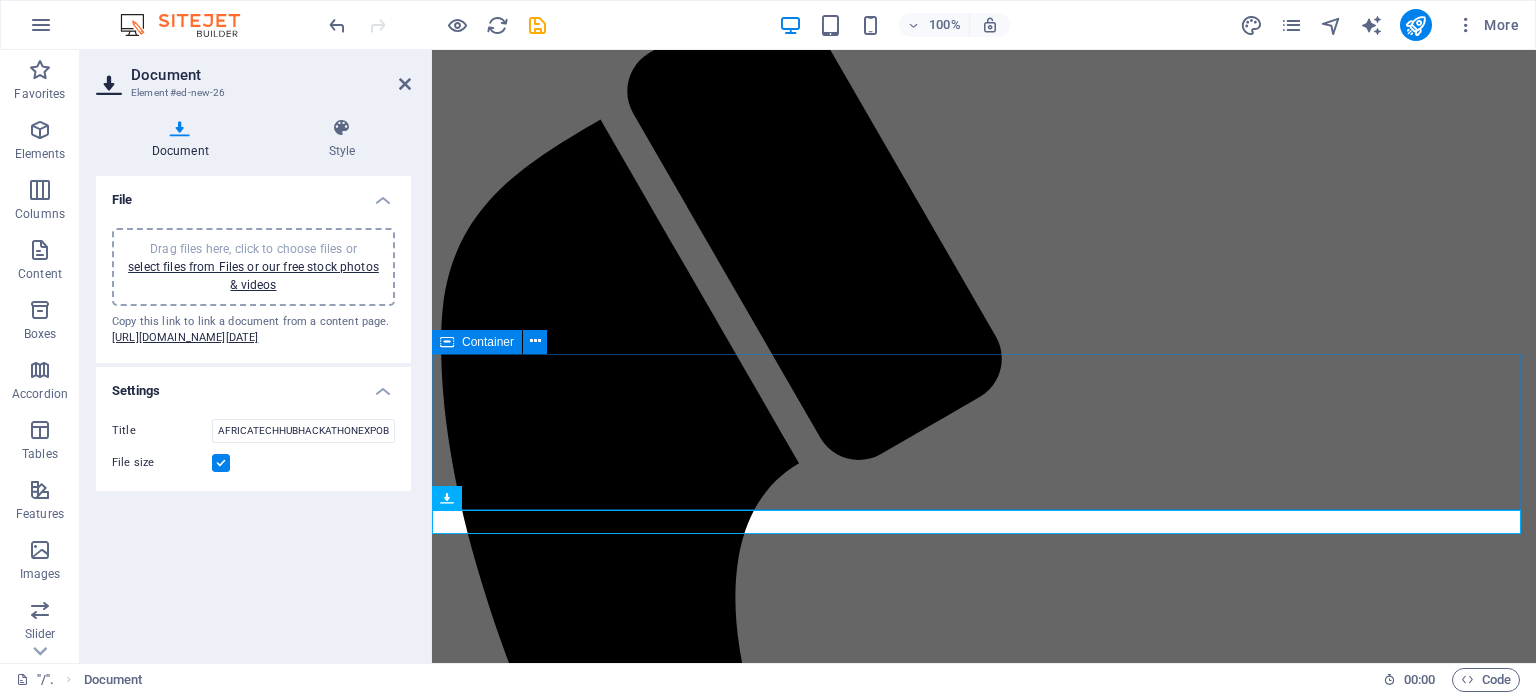scroll, scrollTop: 300, scrollLeft: 0, axis: vertical 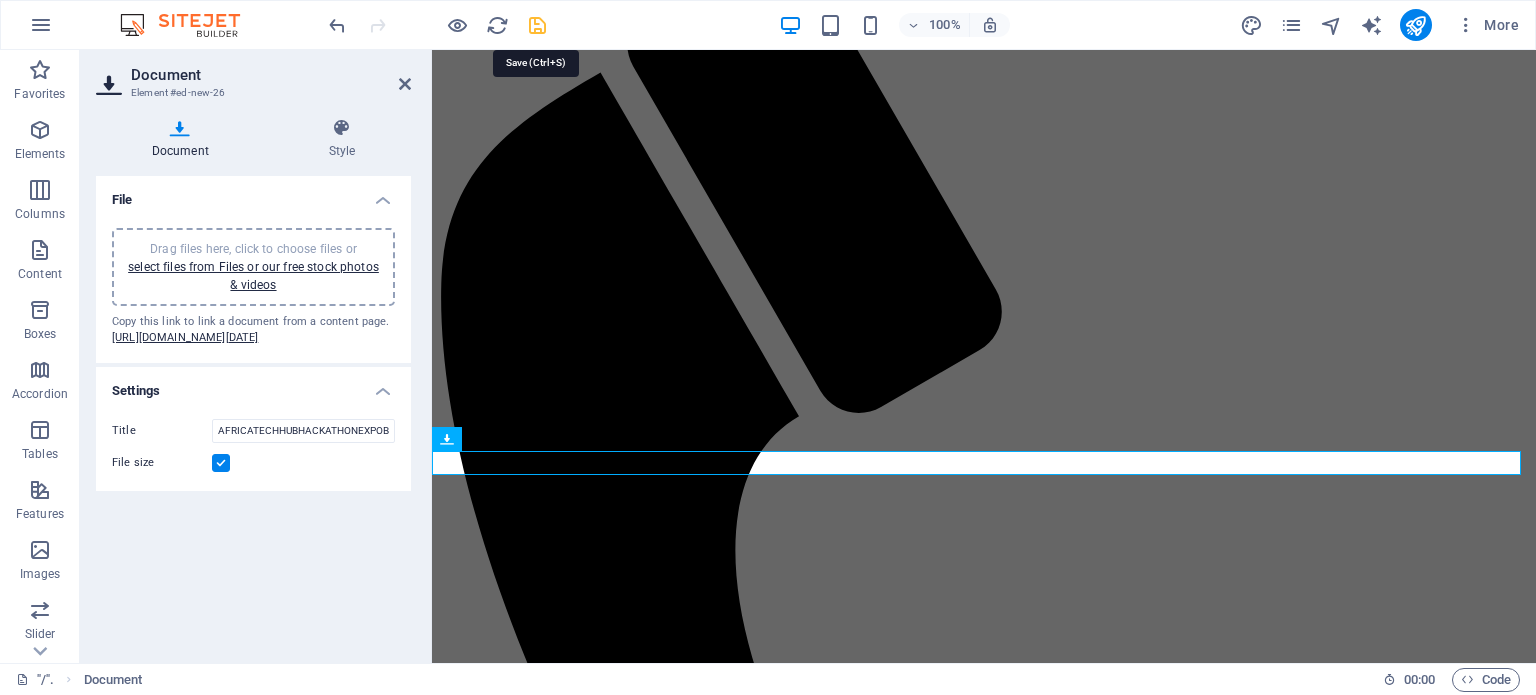 click at bounding box center (537, 25) 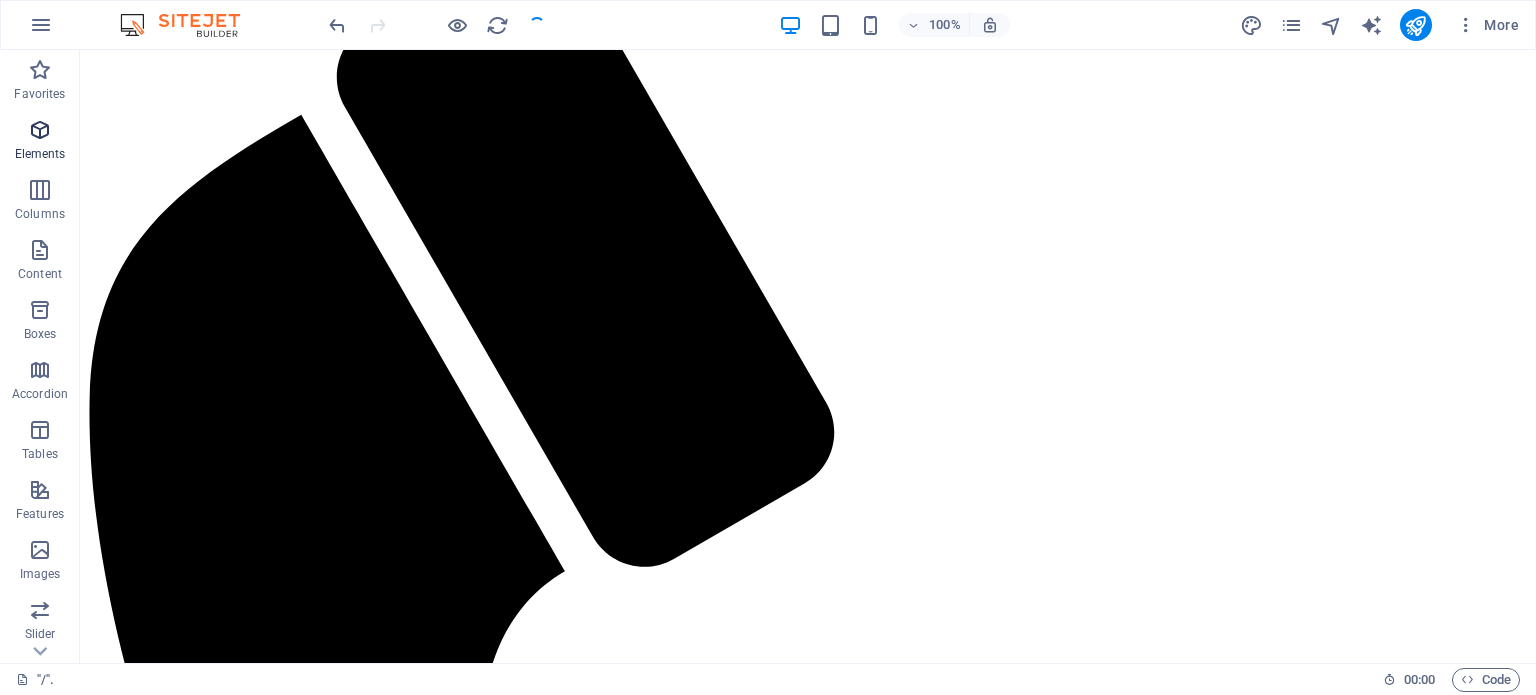 click on "Elements" at bounding box center (40, 154) 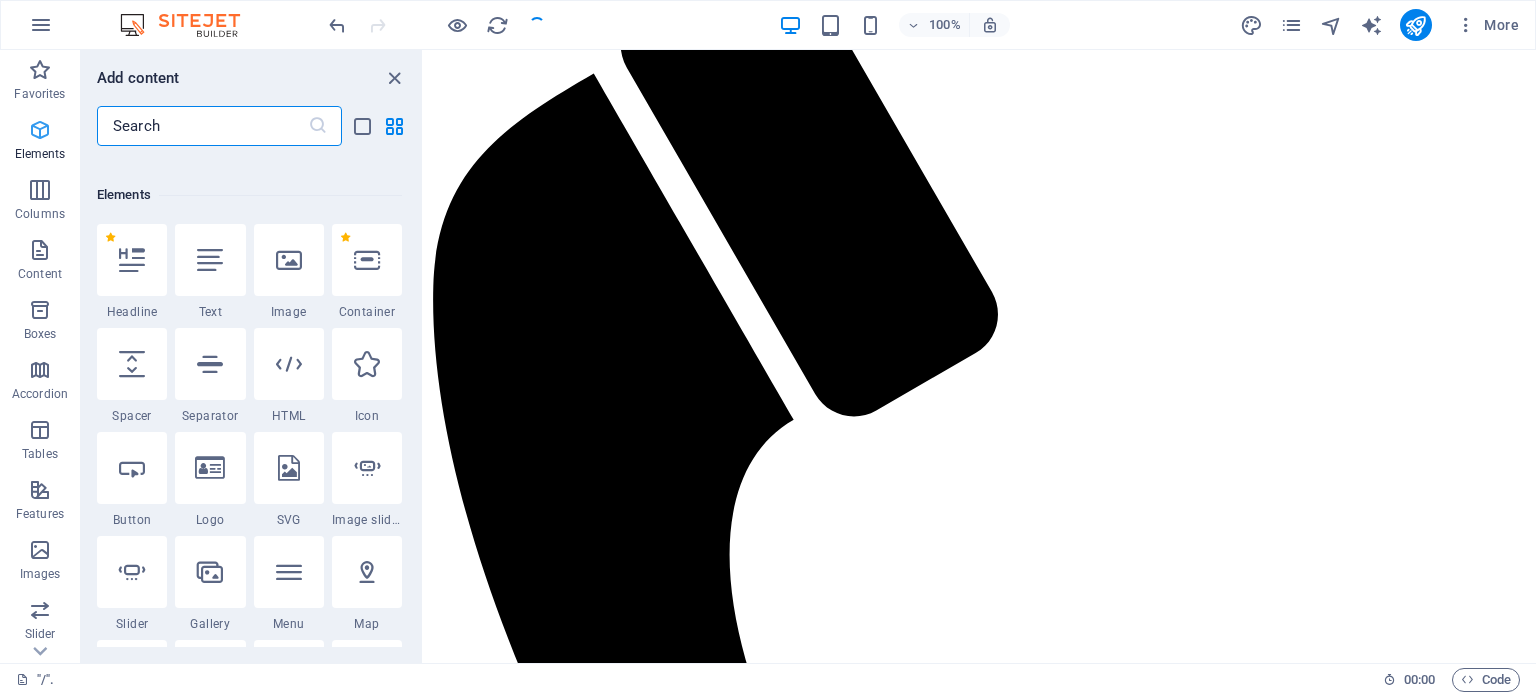 scroll, scrollTop: 212, scrollLeft: 0, axis: vertical 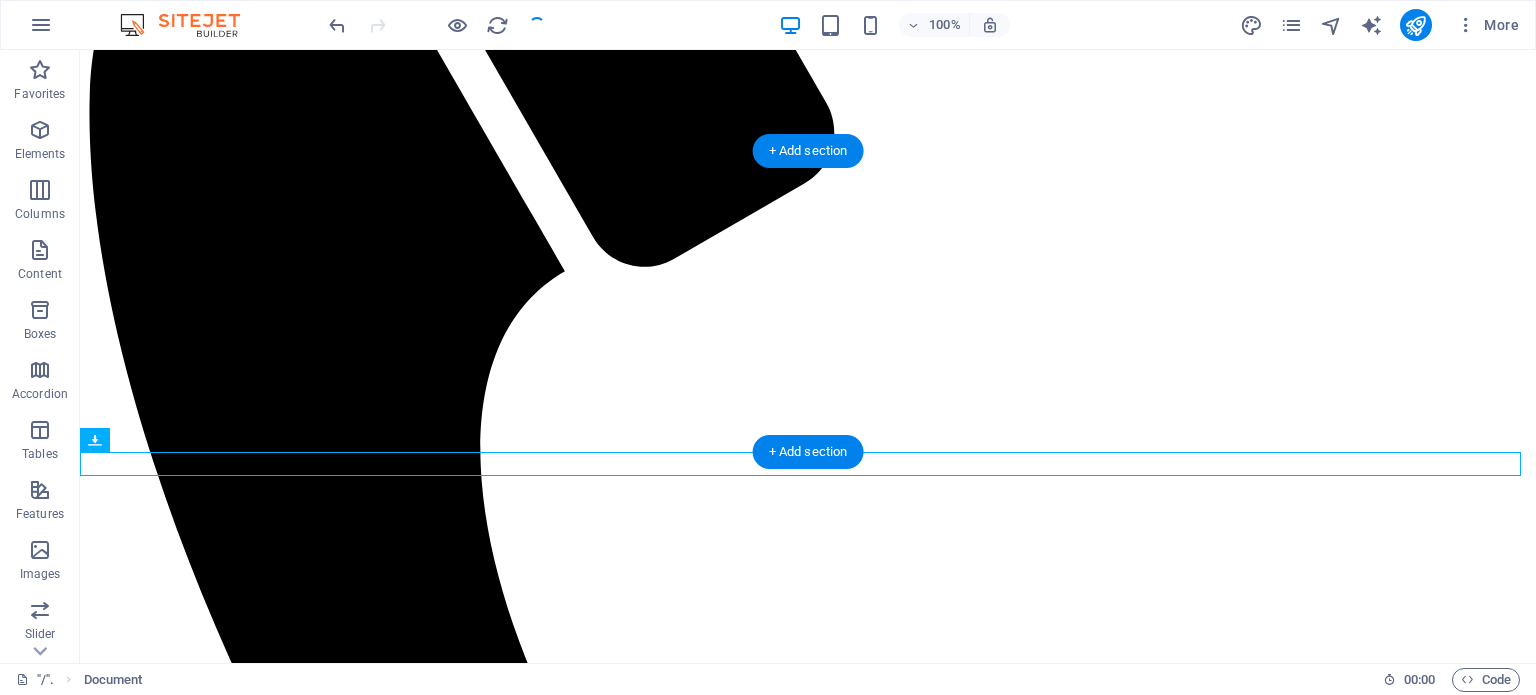 drag, startPoint x: 436, startPoint y: 467, endPoint x: 768, endPoint y: 333, distance: 358.02234 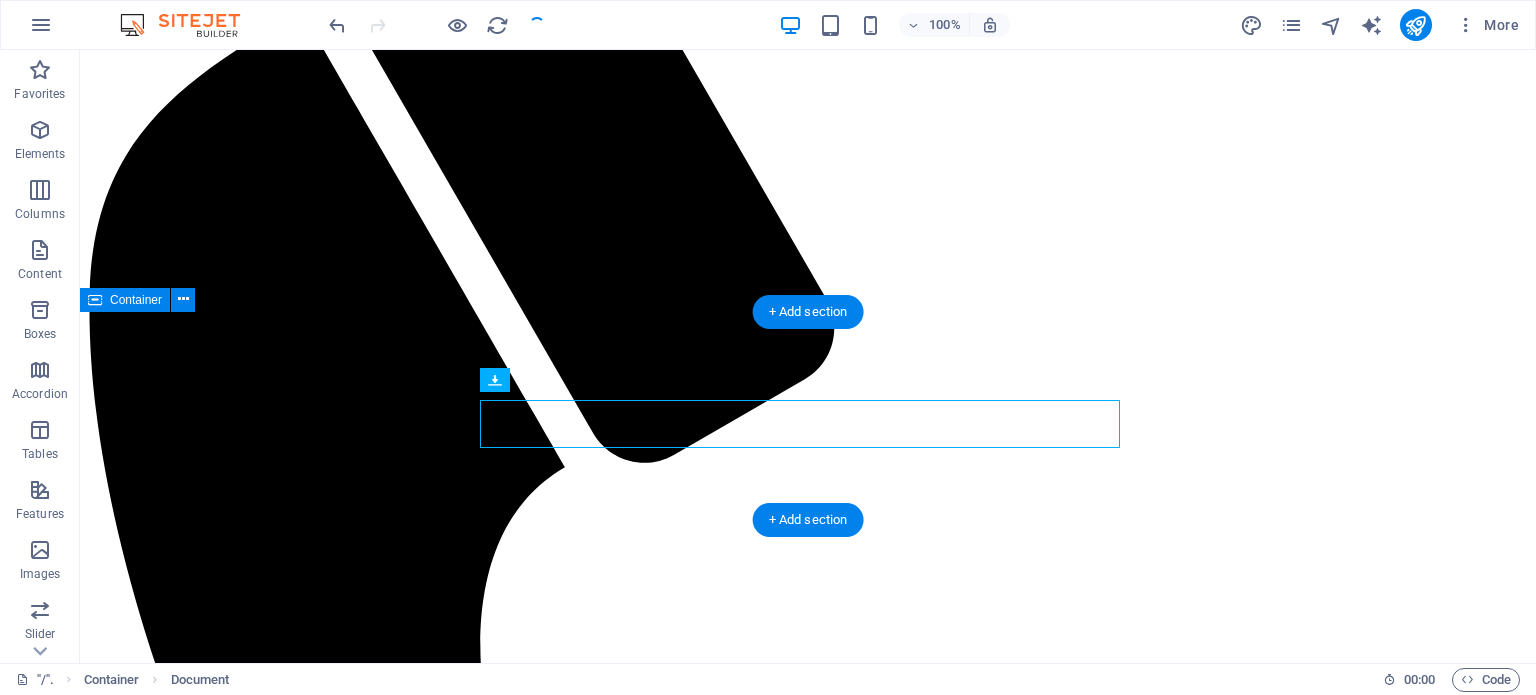 scroll, scrollTop: 400, scrollLeft: 0, axis: vertical 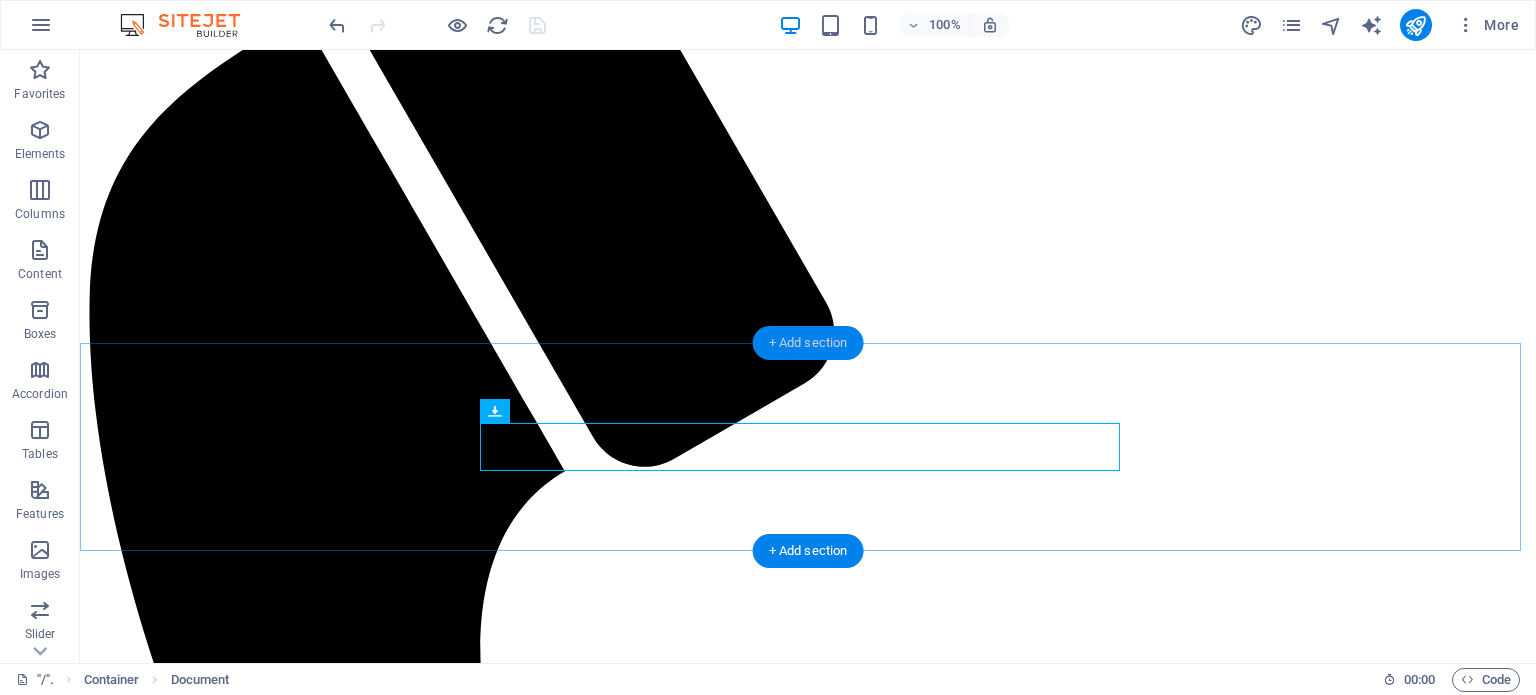 click on "+ Add section" at bounding box center [808, 343] 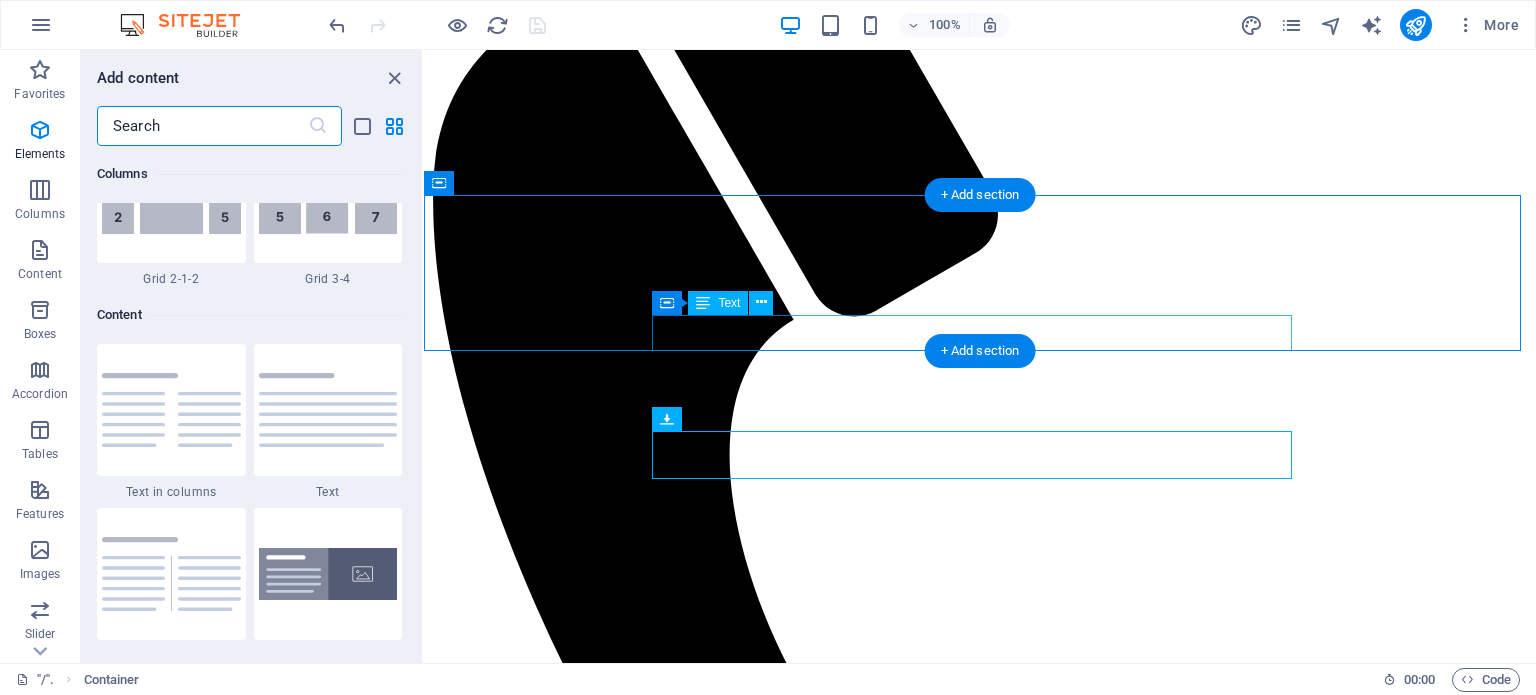 scroll, scrollTop: 3499, scrollLeft: 0, axis: vertical 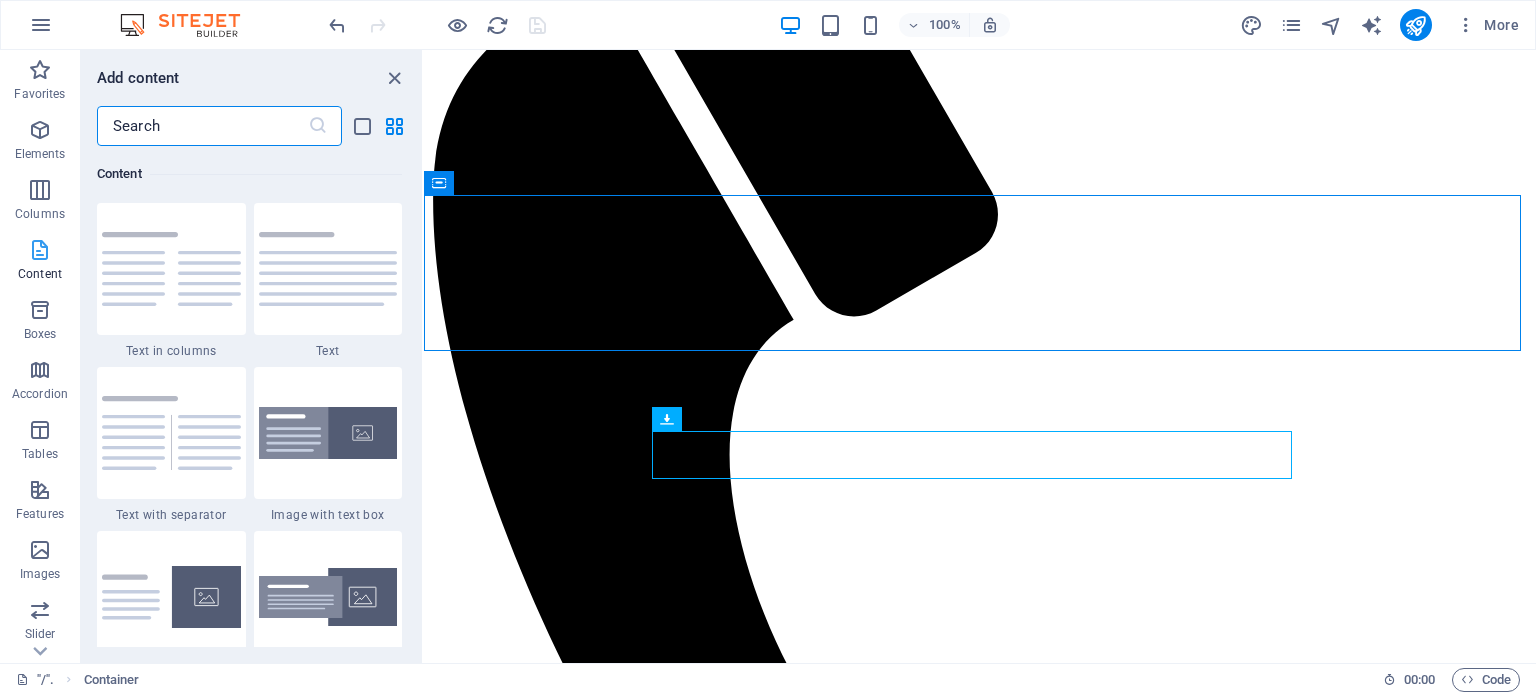 click at bounding box center (40, 250) 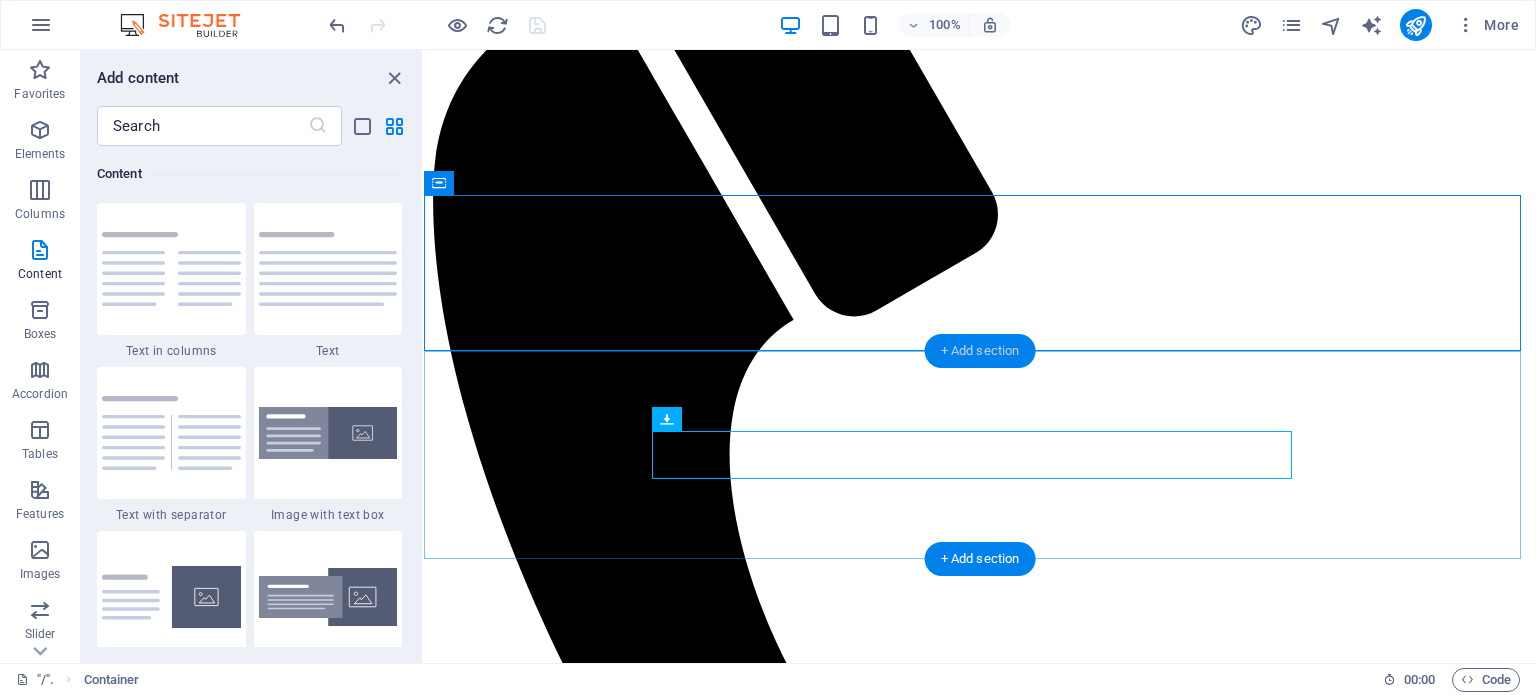 click on "+ Add section" at bounding box center [980, 351] 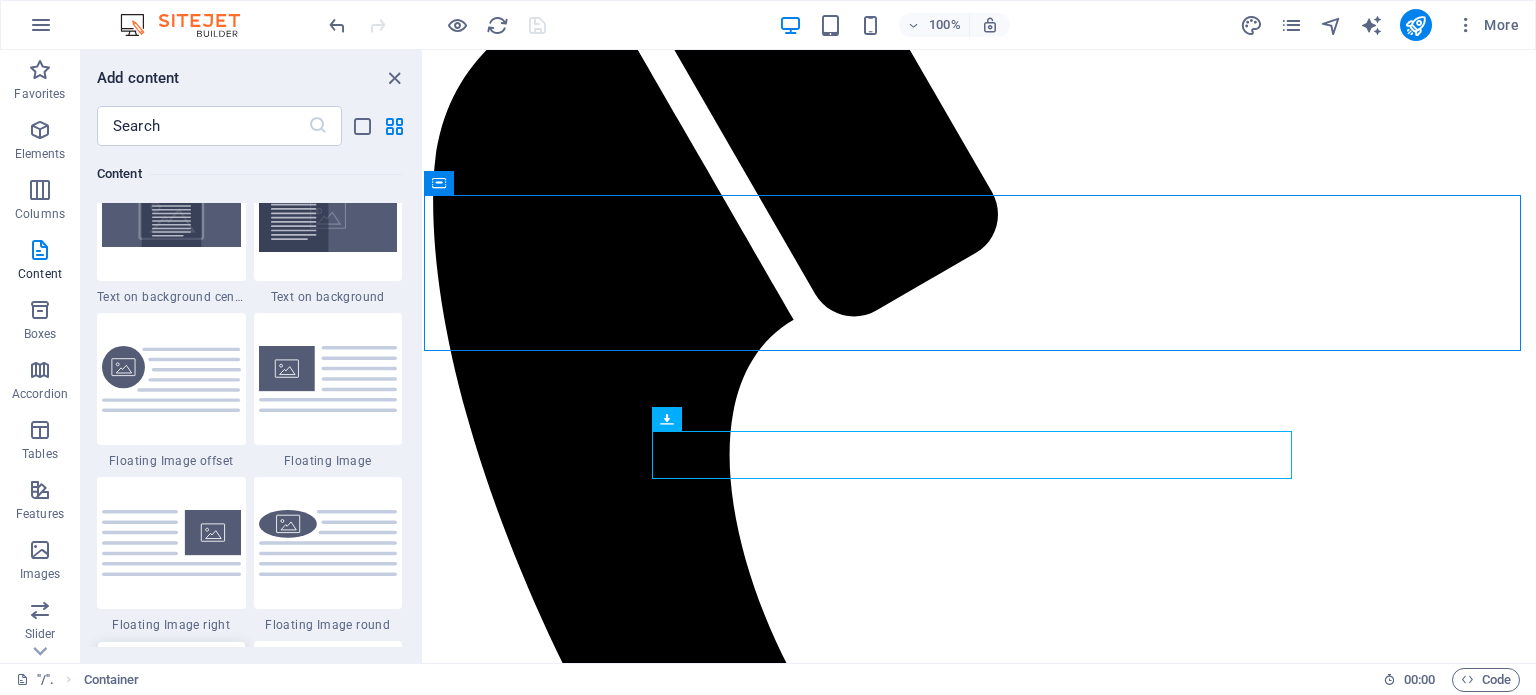 scroll, scrollTop: 4199, scrollLeft: 0, axis: vertical 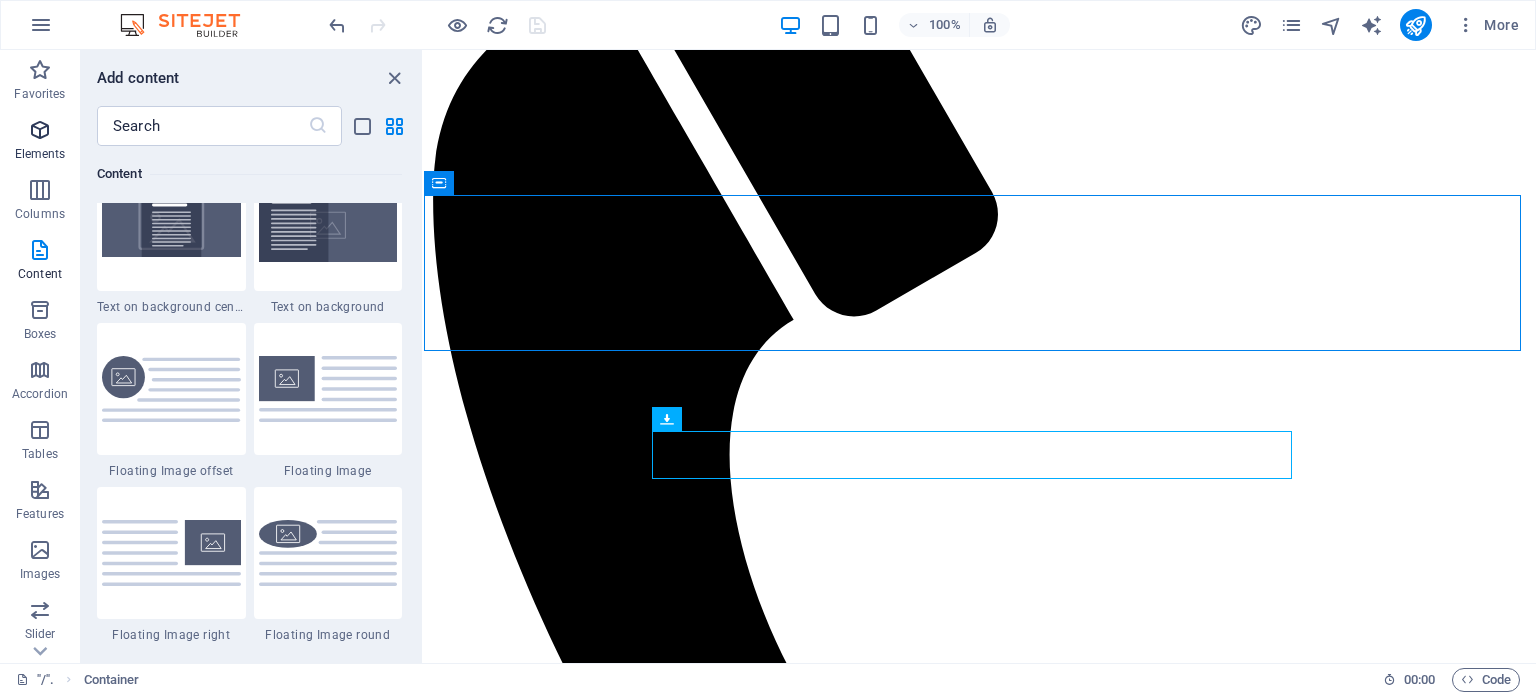 click on "Elements" at bounding box center (40, 154) 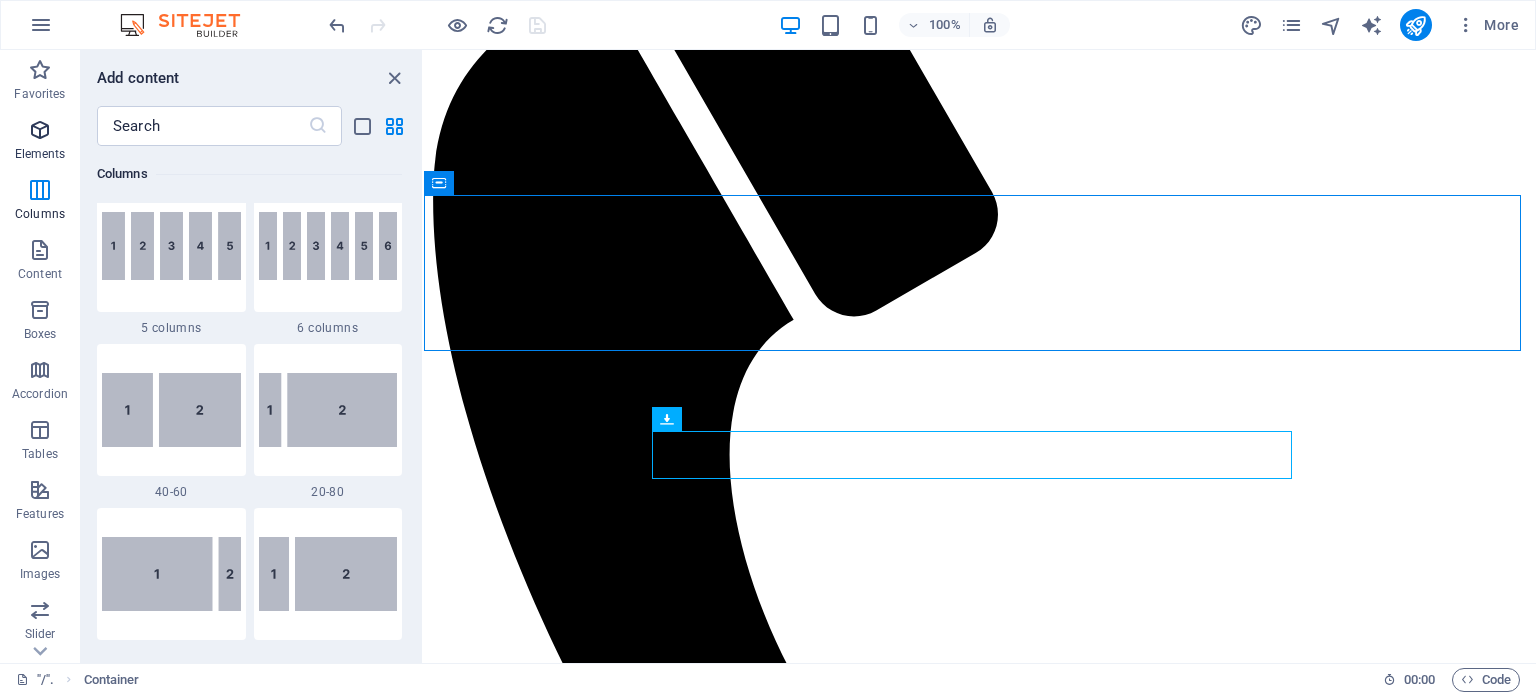 scroll, scrollTop: 213, scrollLeft: 0, axis: vertical 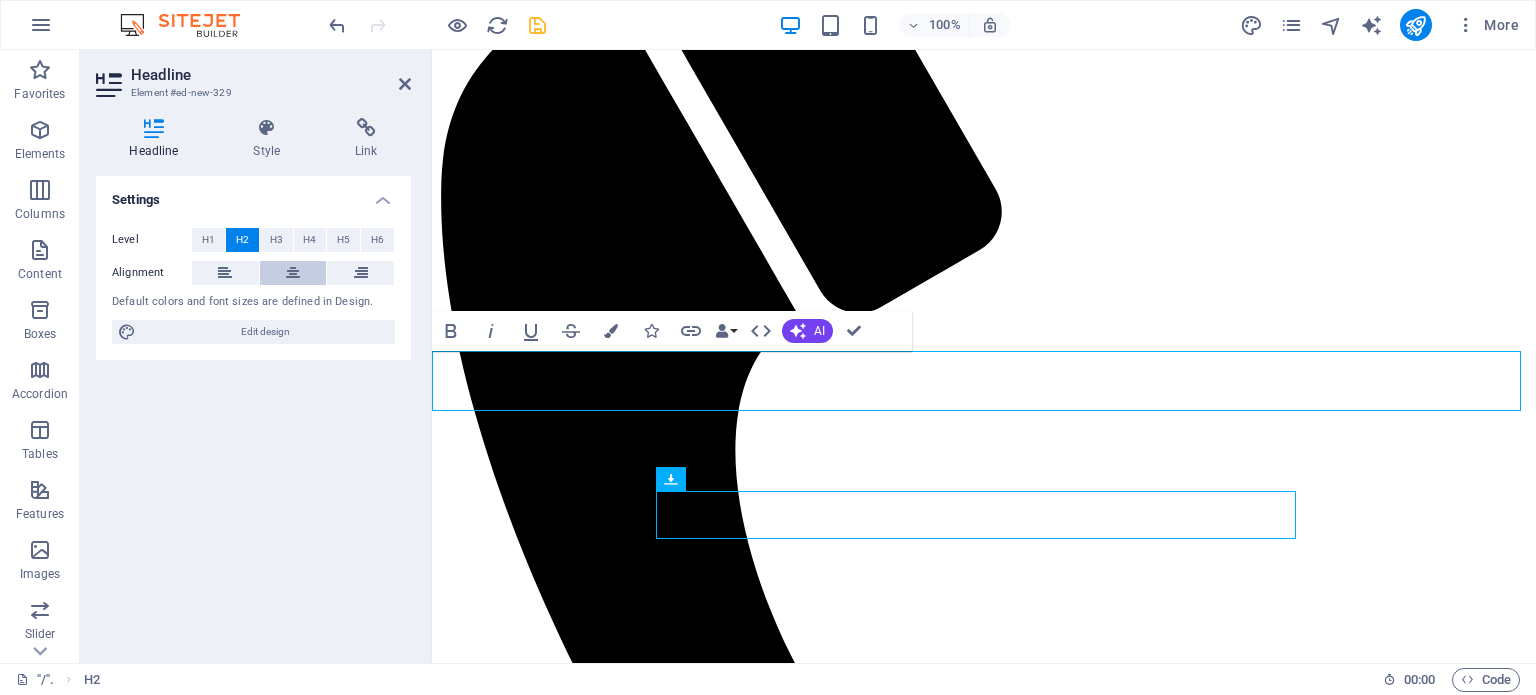 click at bounding box center (293, 273) 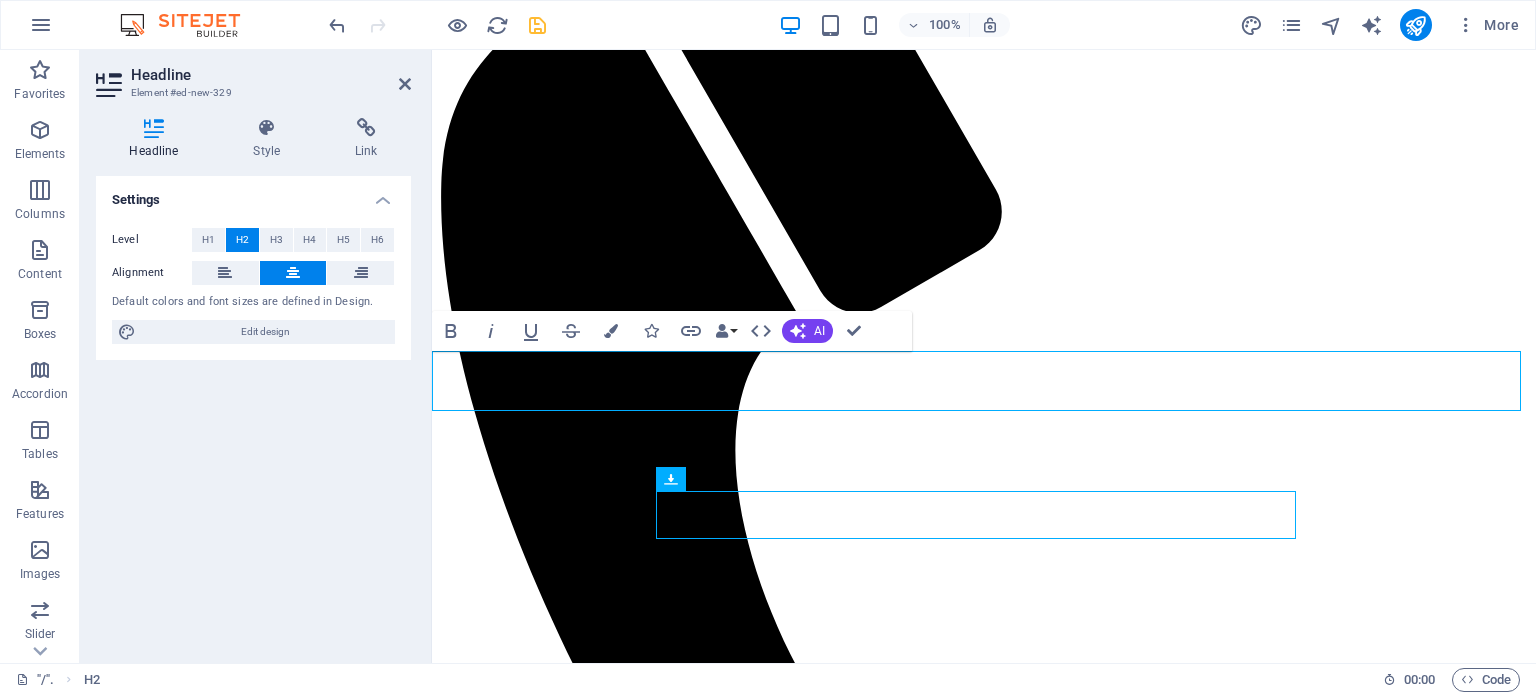 click on "New headline" at bounding box center [984, 1888] 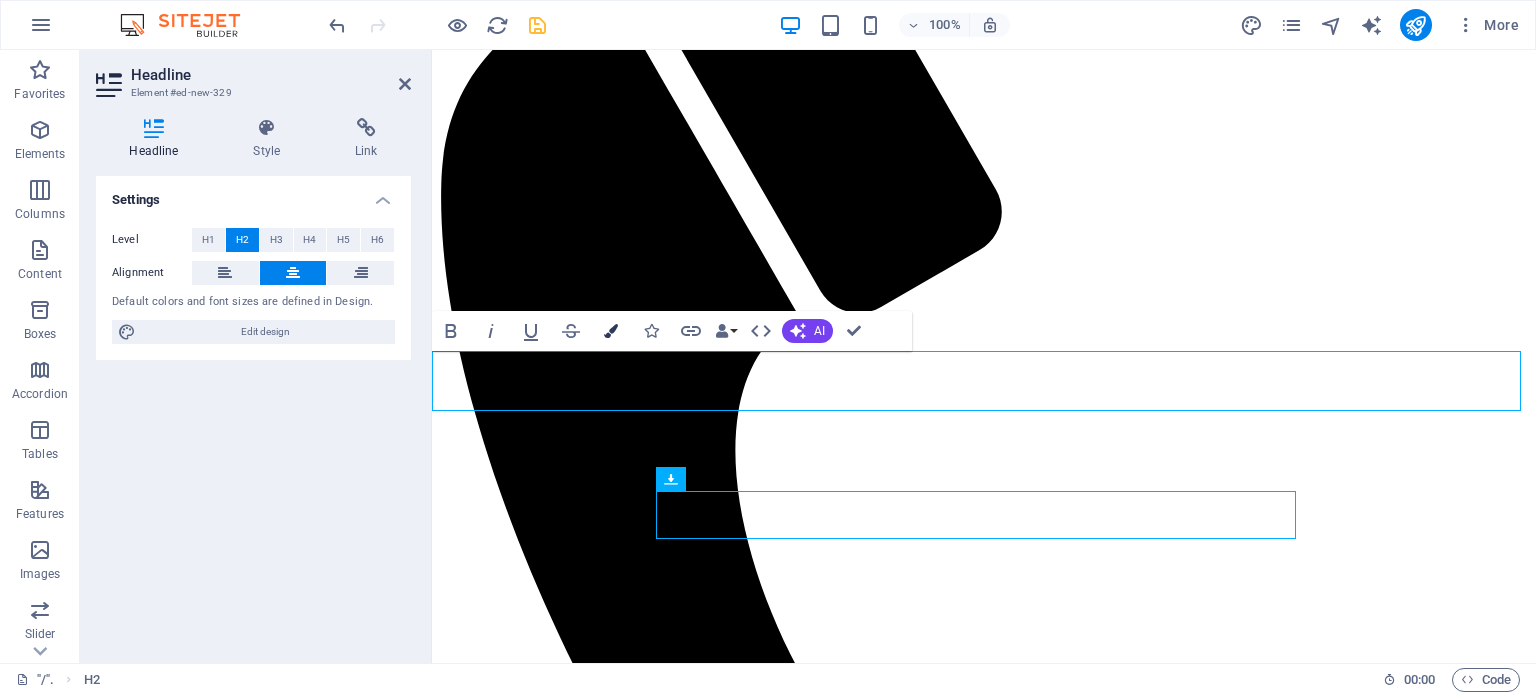 click at bounding box center [611, 331] 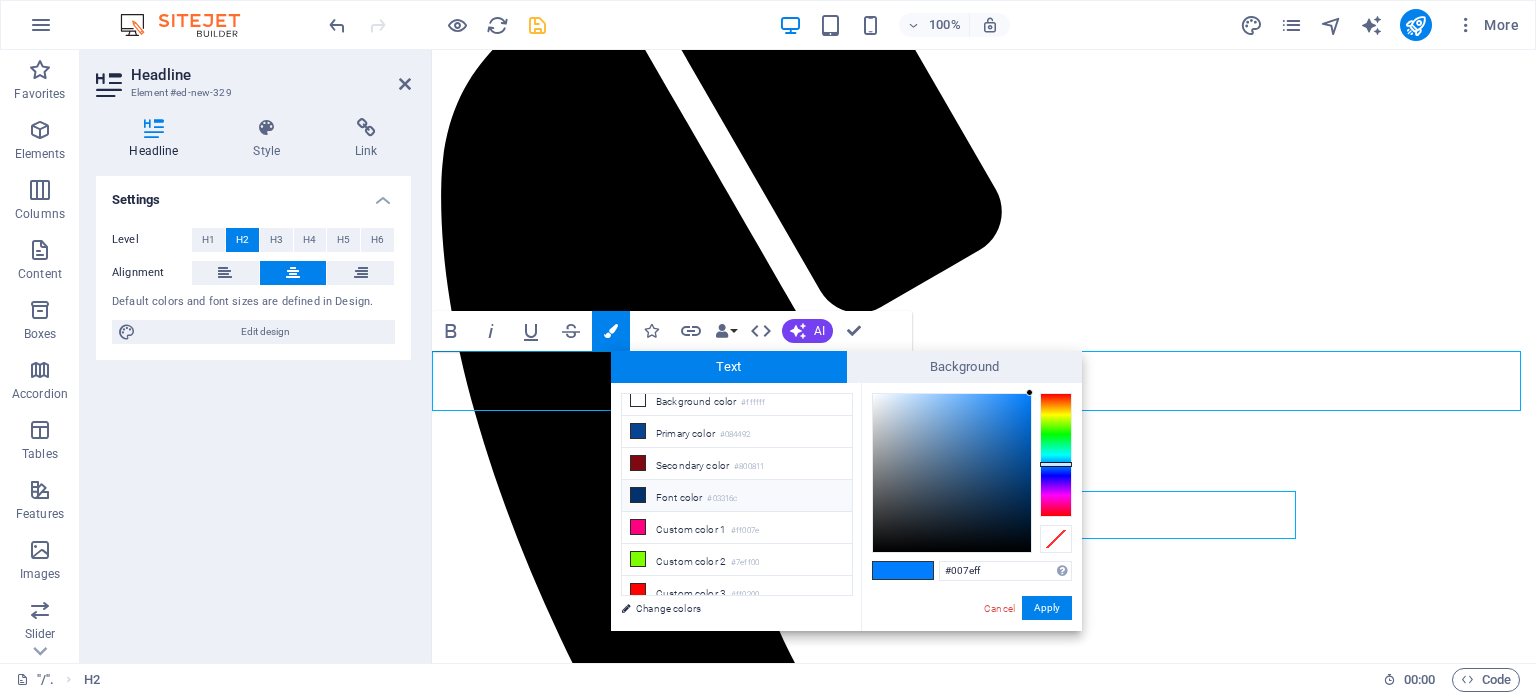 scroll, scrollTop: 13, scrollLeft: 0, axis: vertical 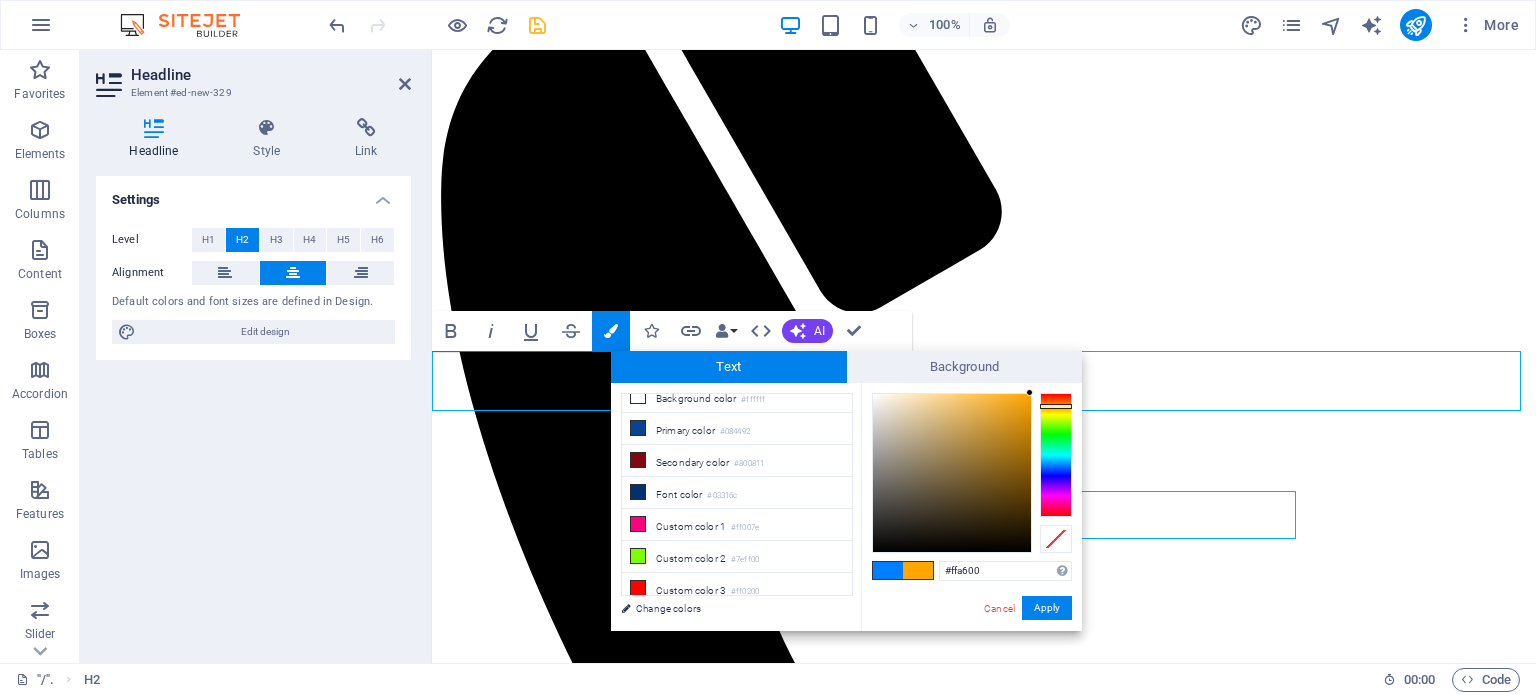 click at bounding box center (1056, 455) 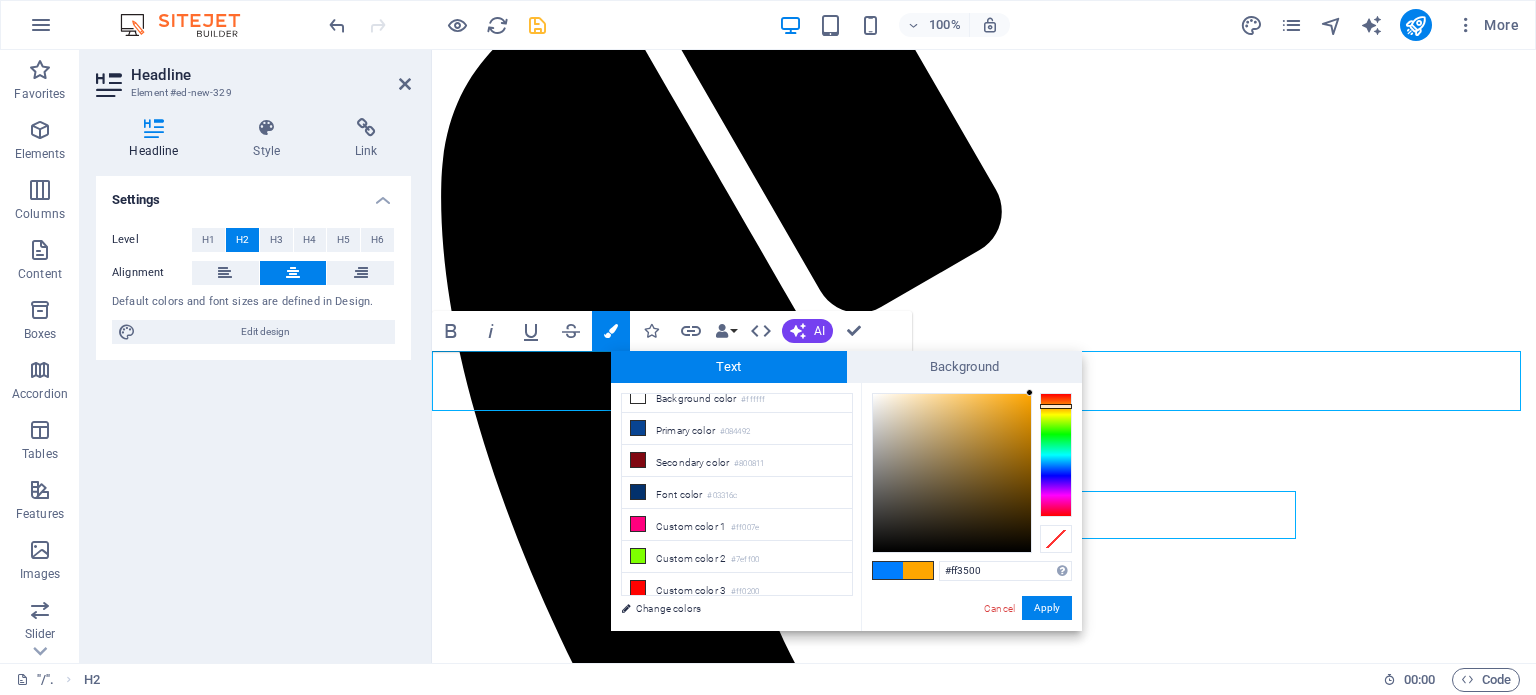 click at bounding box center (1056, 455) 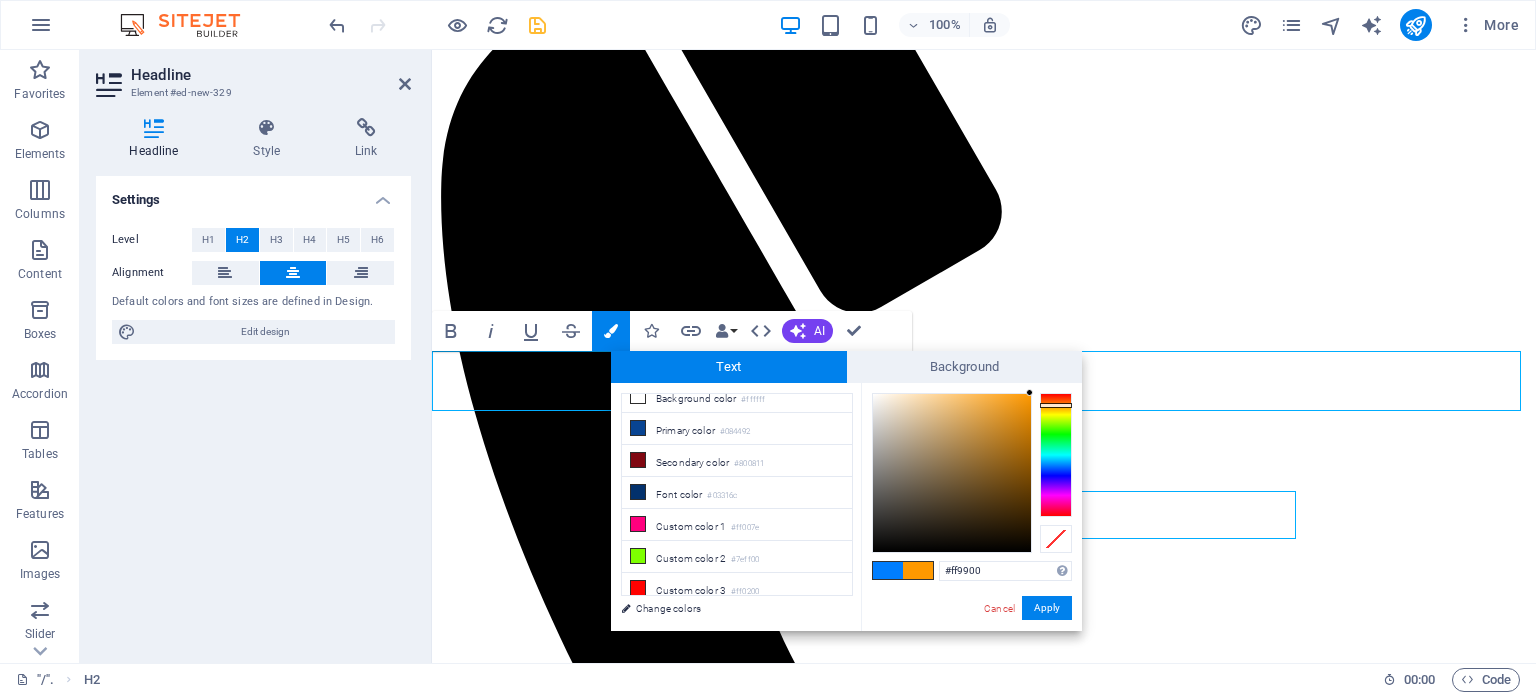 click at bounding box center (1056, 455) 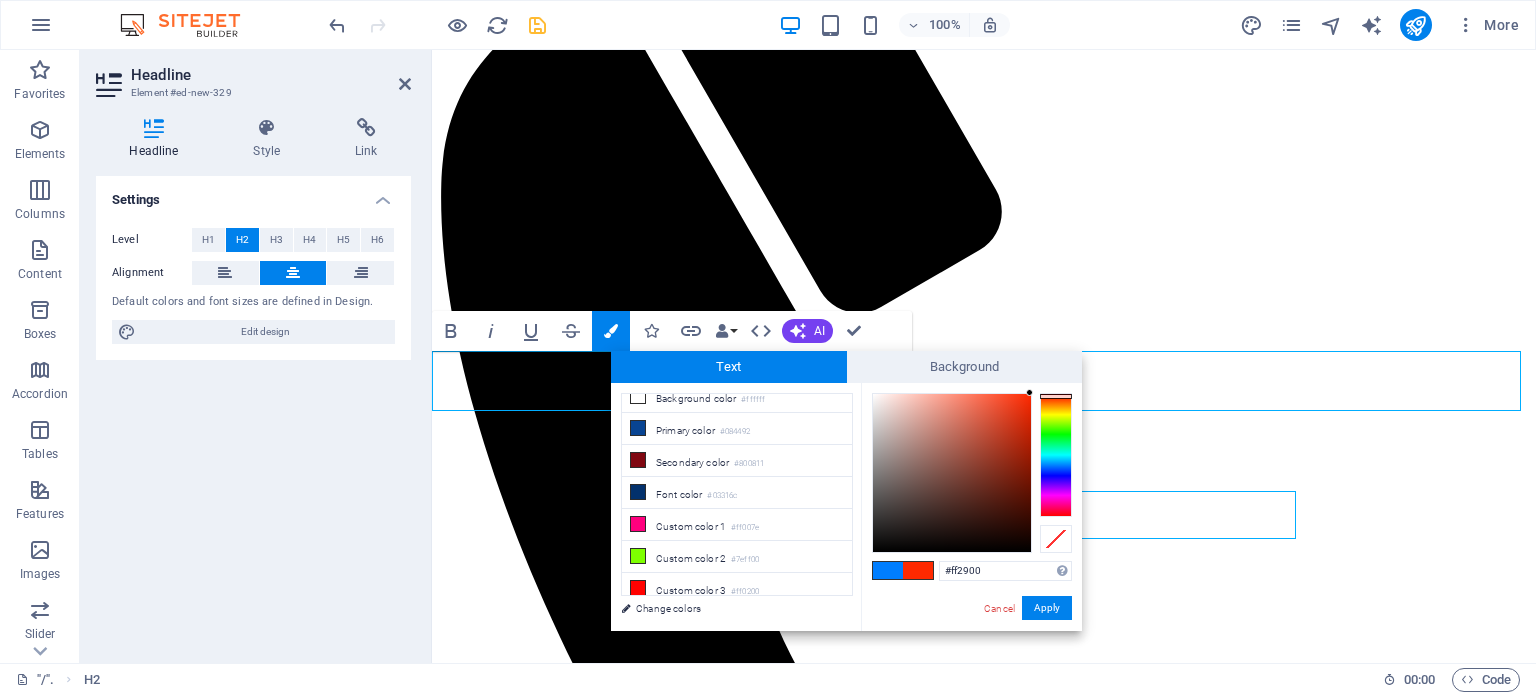 click at bounding box center [1056, 455] 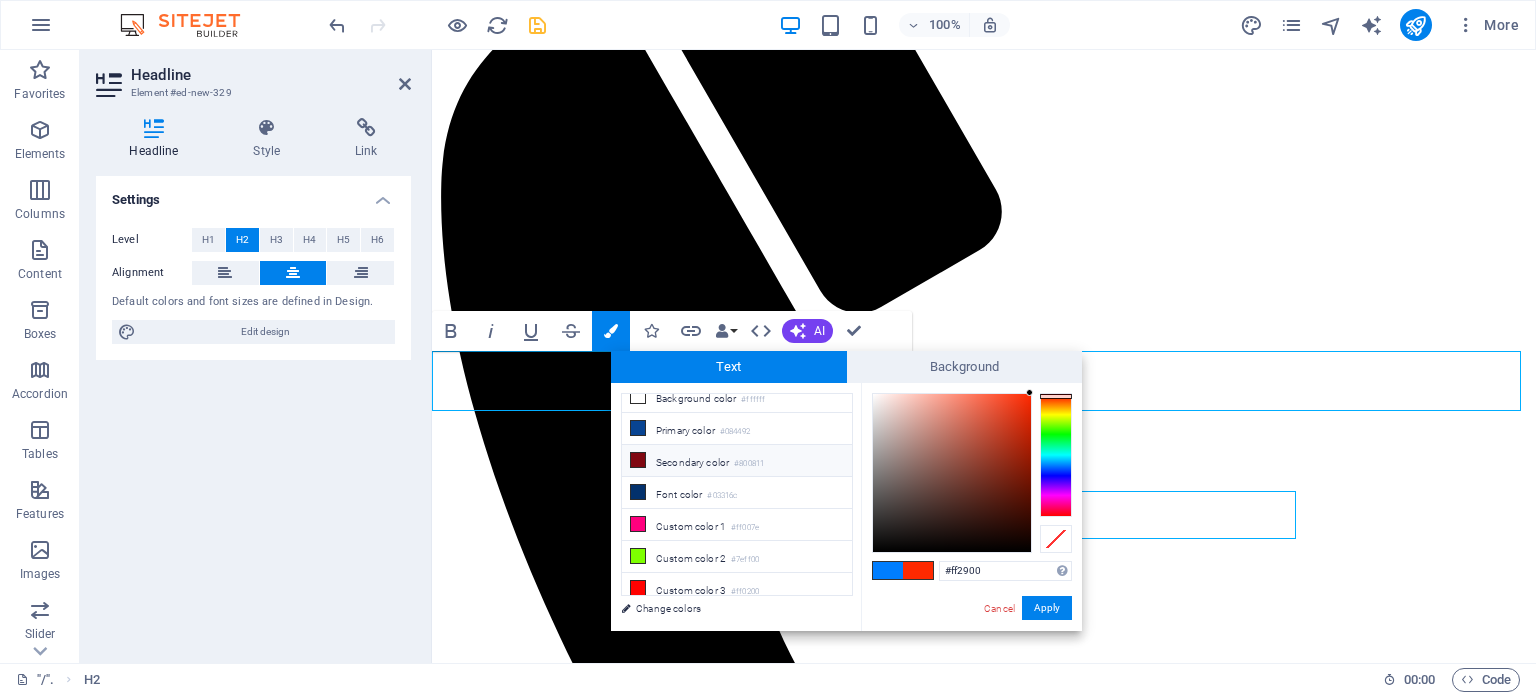 drag, startPoint x: 648, startPoint y: 457, endPoint x: 637, endPoint y: 453, distance: 11.7046995 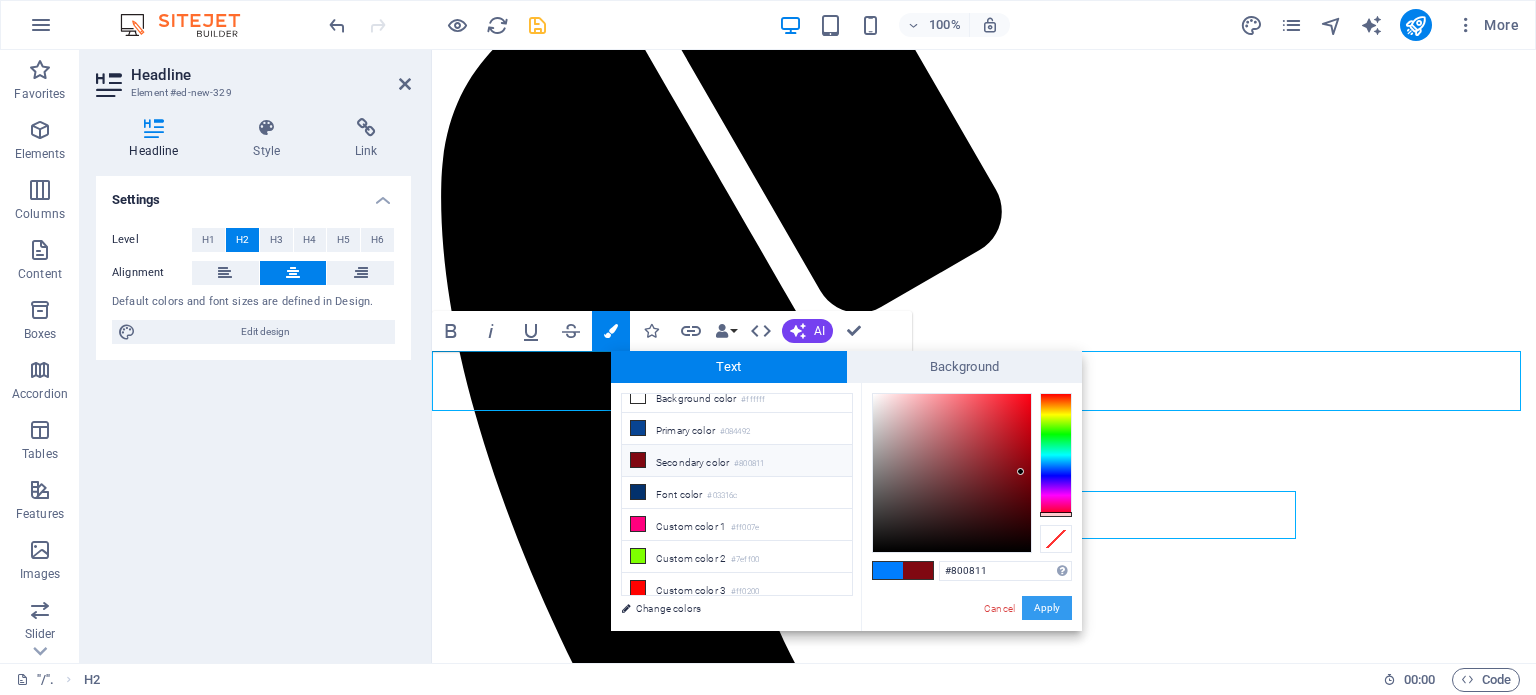 click on "Apply" at bounding box center (1047, 608) 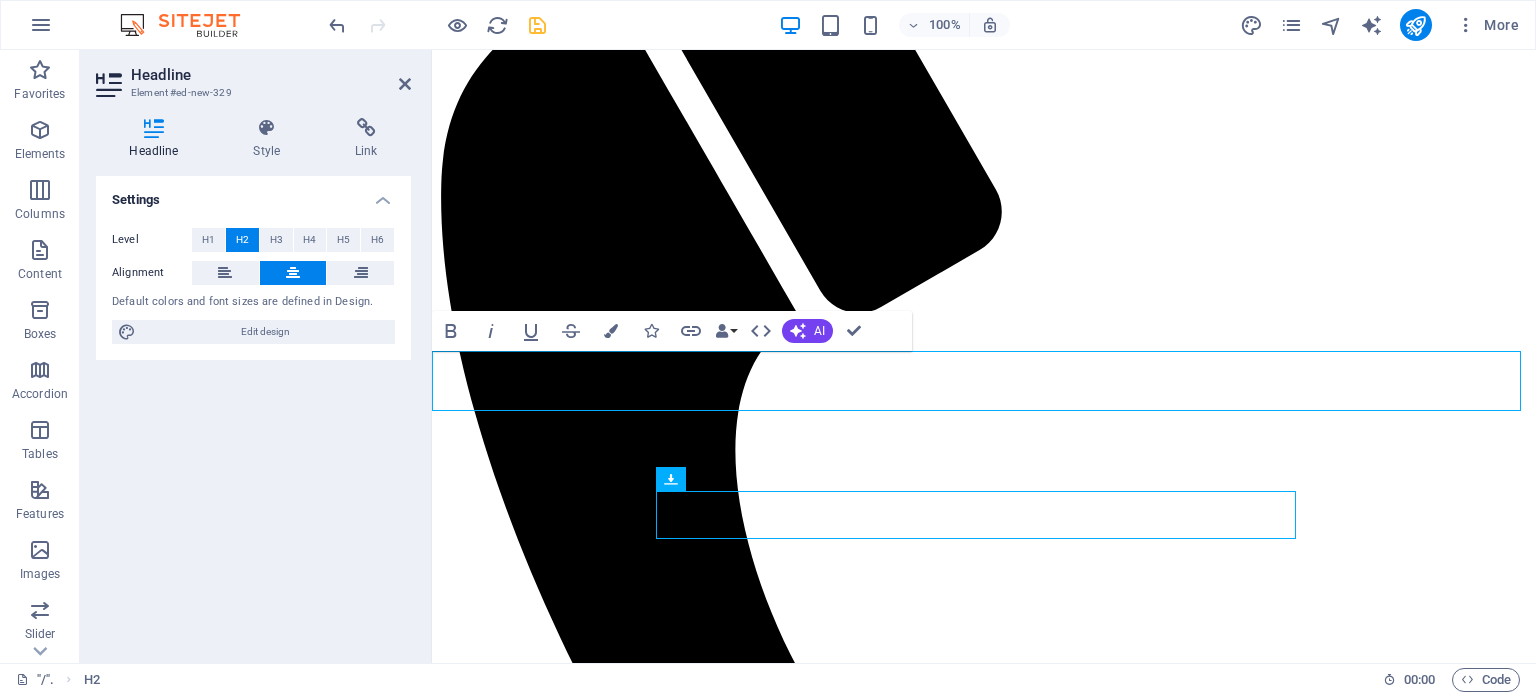 click on "DOWNLOAD" at bounding box center [984, 1888] 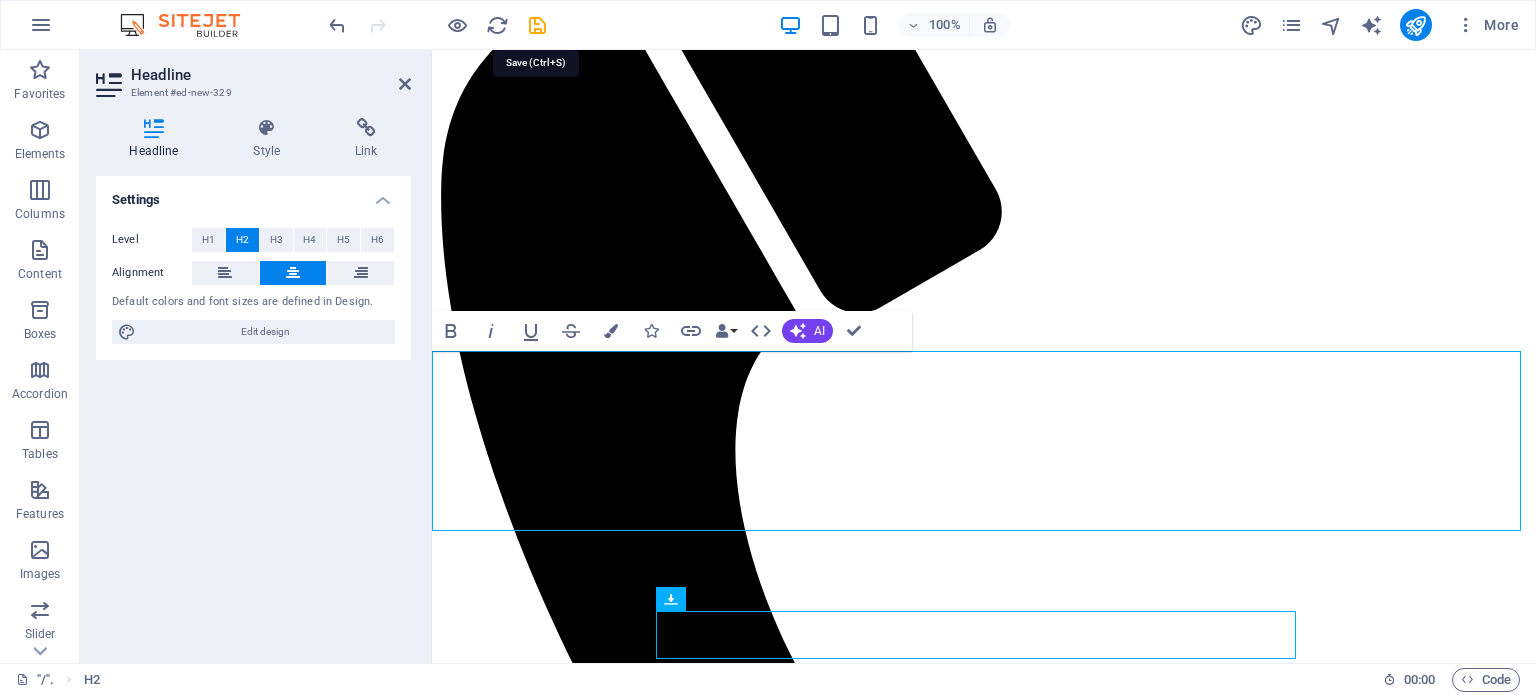 drag, startPoint x: 538, startPoint y: 22, endPoint x: 560, endPoint y: 31, distance: 23.769728 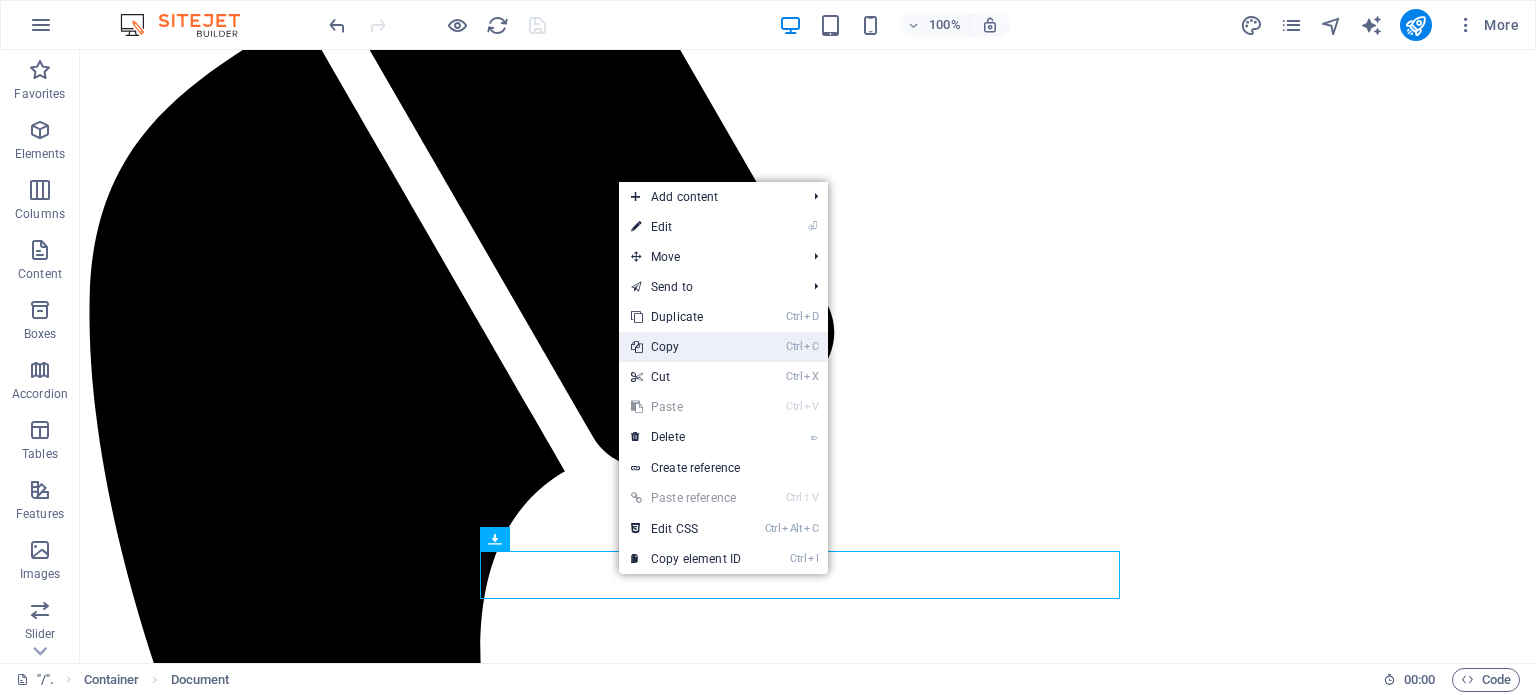 click on "Ctrl C  Copy" at bounding box center [686, 347] 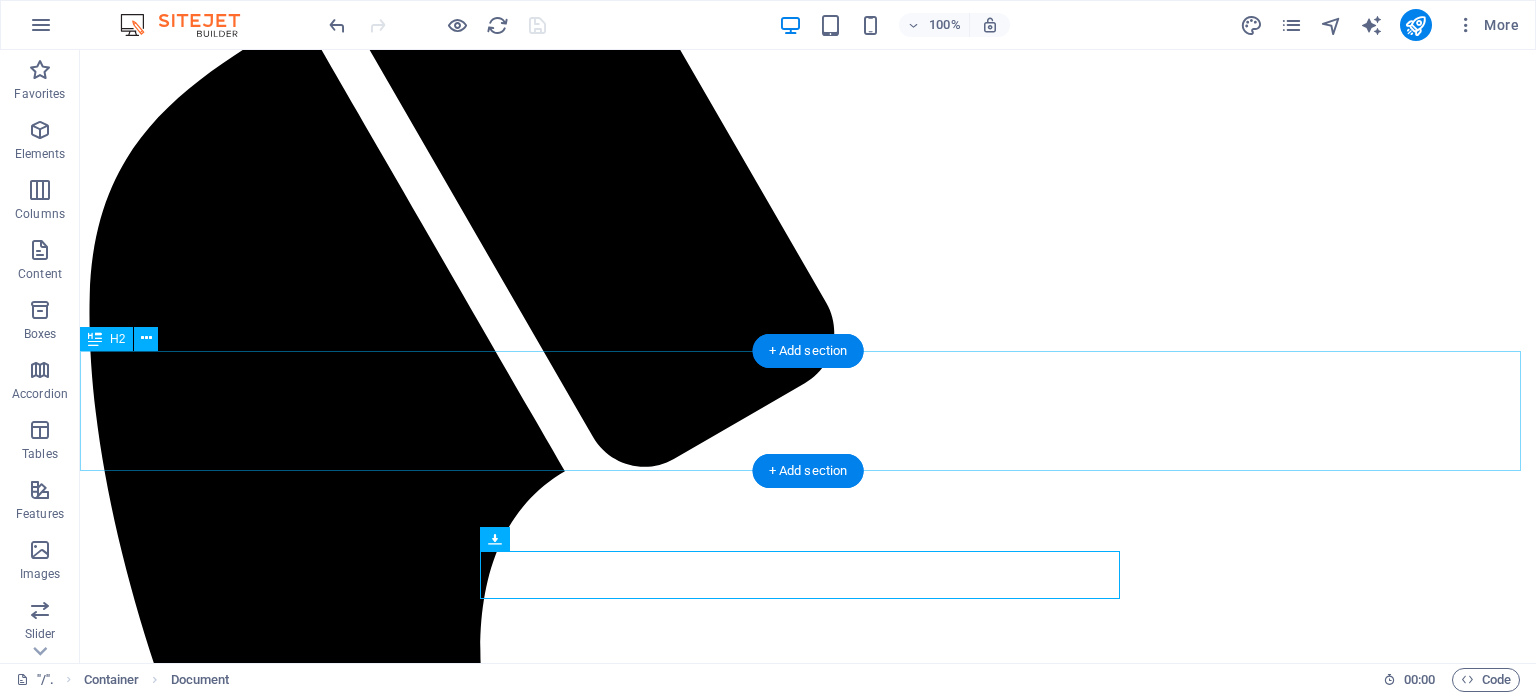 click on "DOWNLOAD AFRICA TECH HUB HACKATHON & EXPO BROCHURE, [DATE]-[DATE], [GEOGRAPHIC_DATA]" at bounding box center [808, 2356] 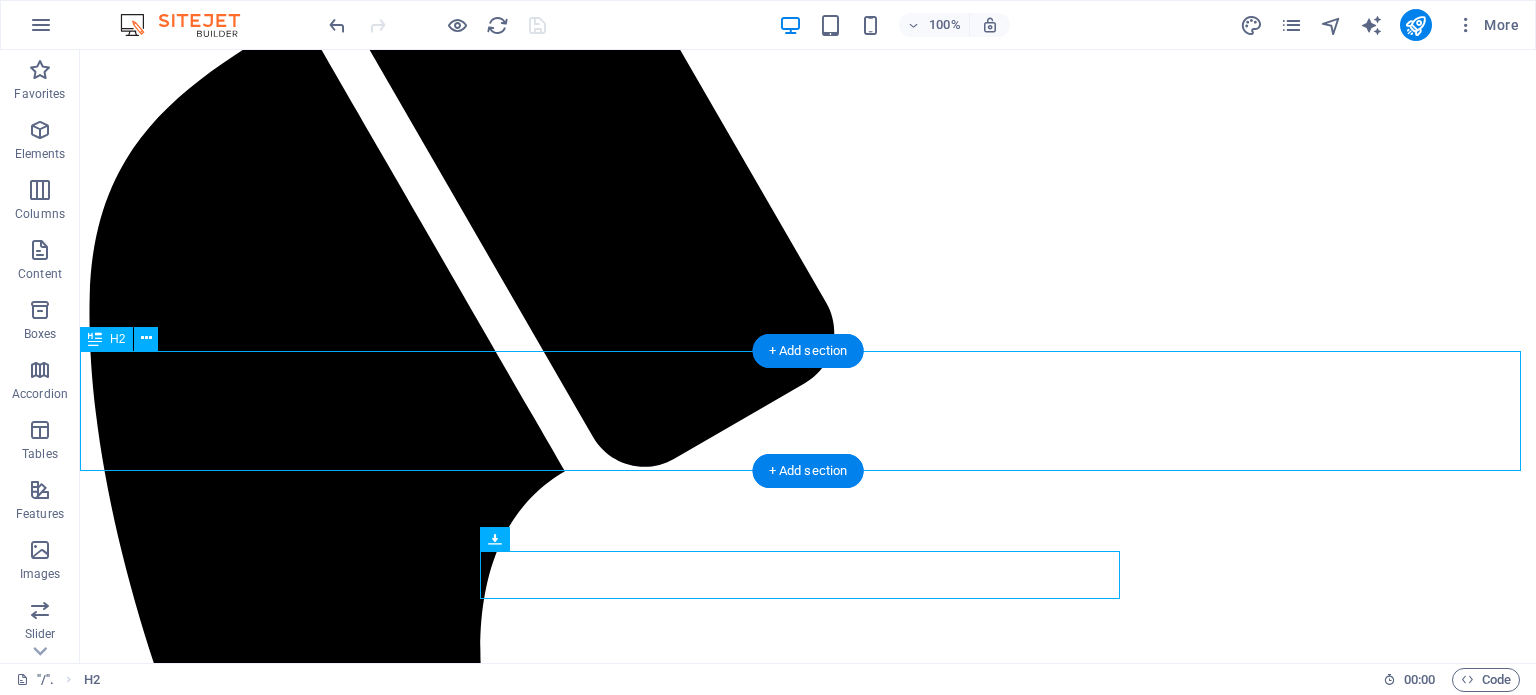 click on "DOWNLOAD AFRICA TECH HUB HACKATHON & EXPO BROCHURE, [DATE]-[DATE], [GEOGRAPHIC_DATA]" at bounding box center (808, 2356) 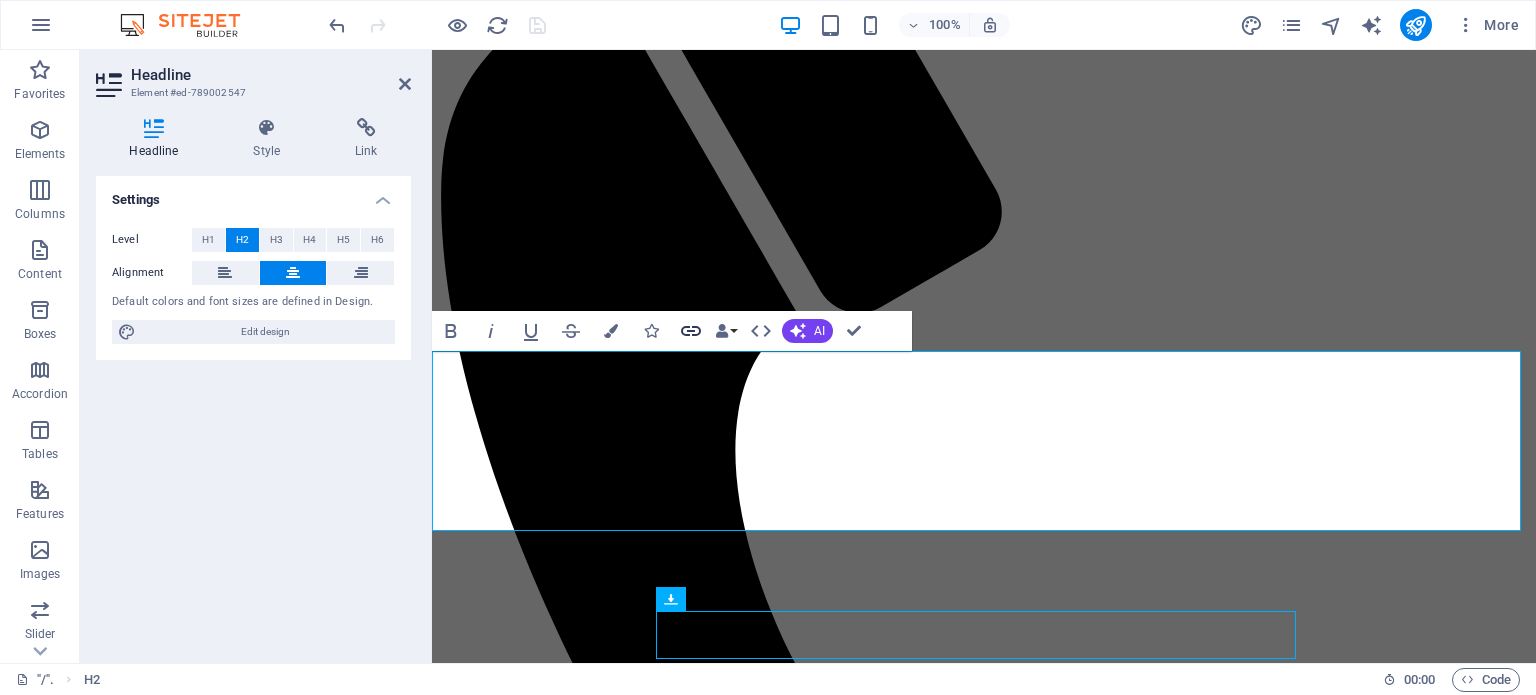 click 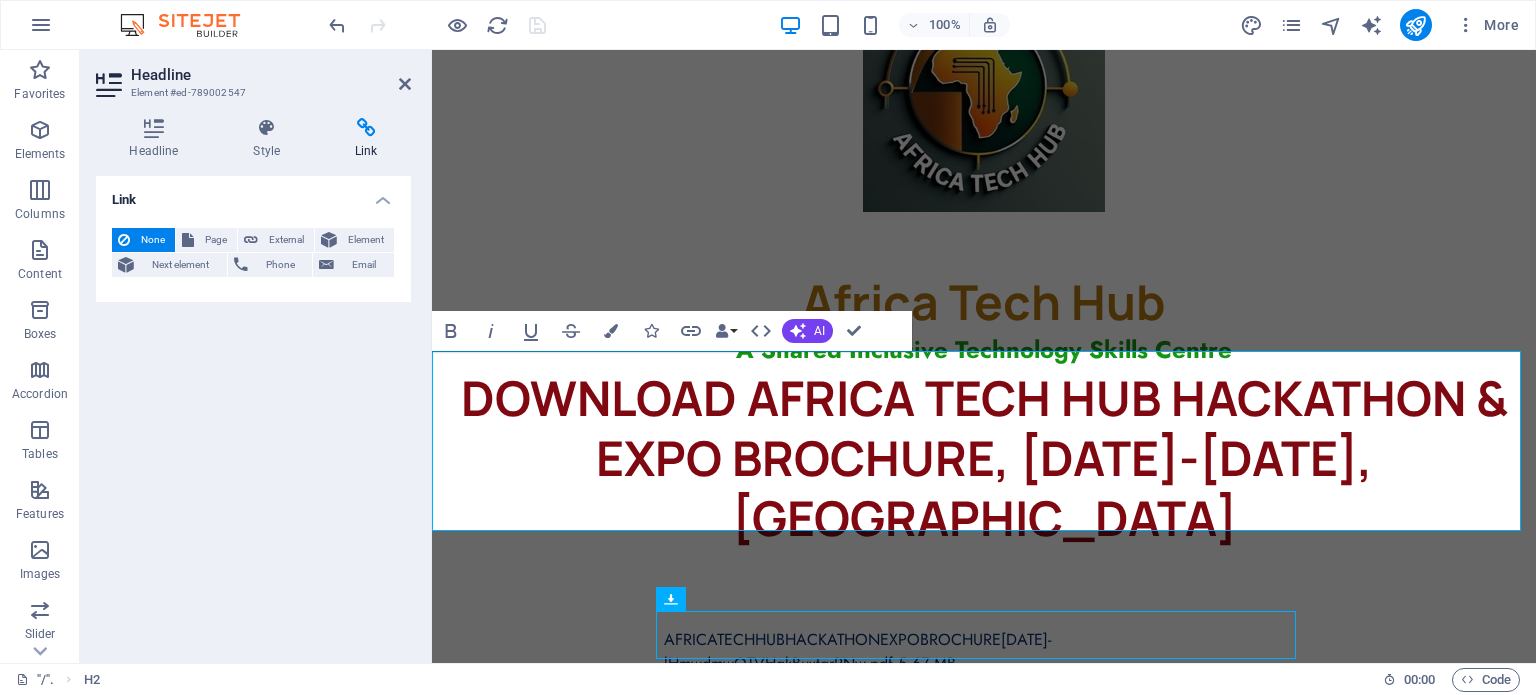 click on "Link" at bounding box center (366, 139) 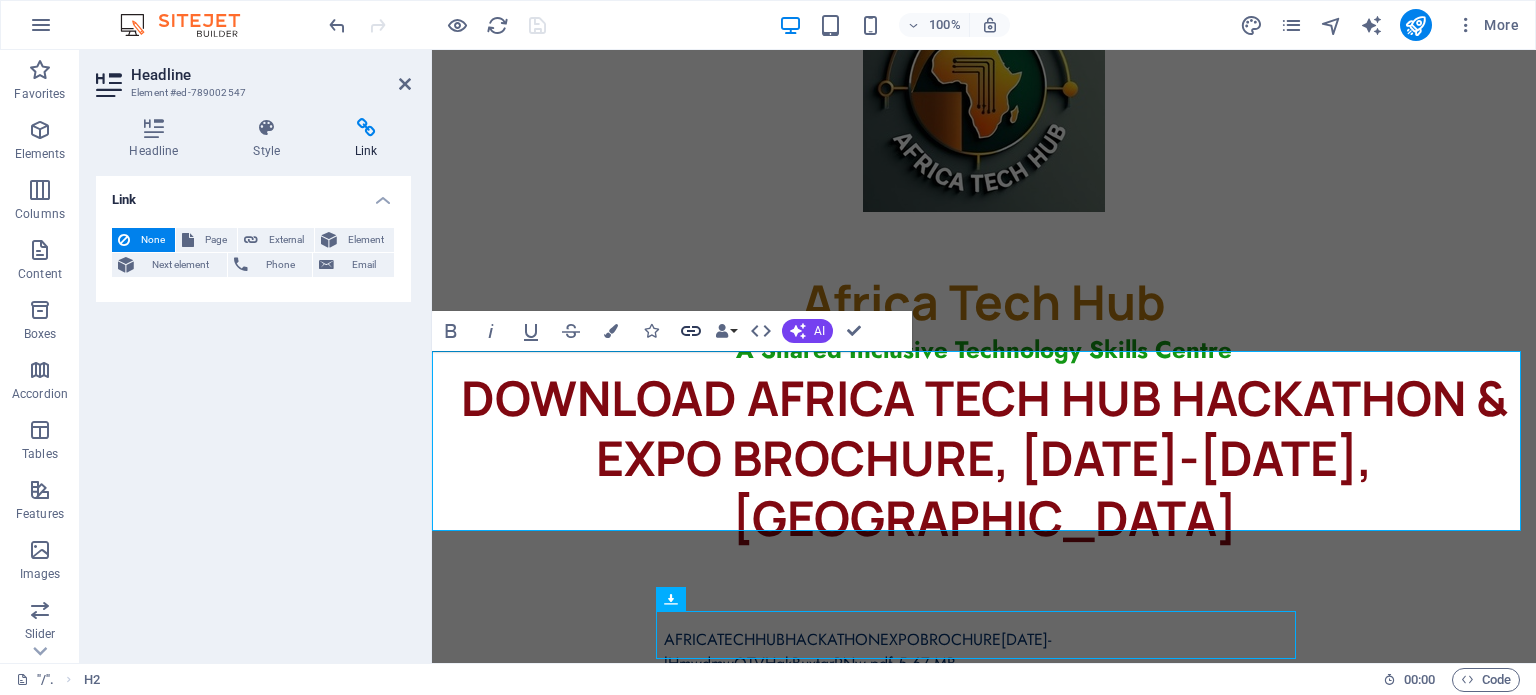 click 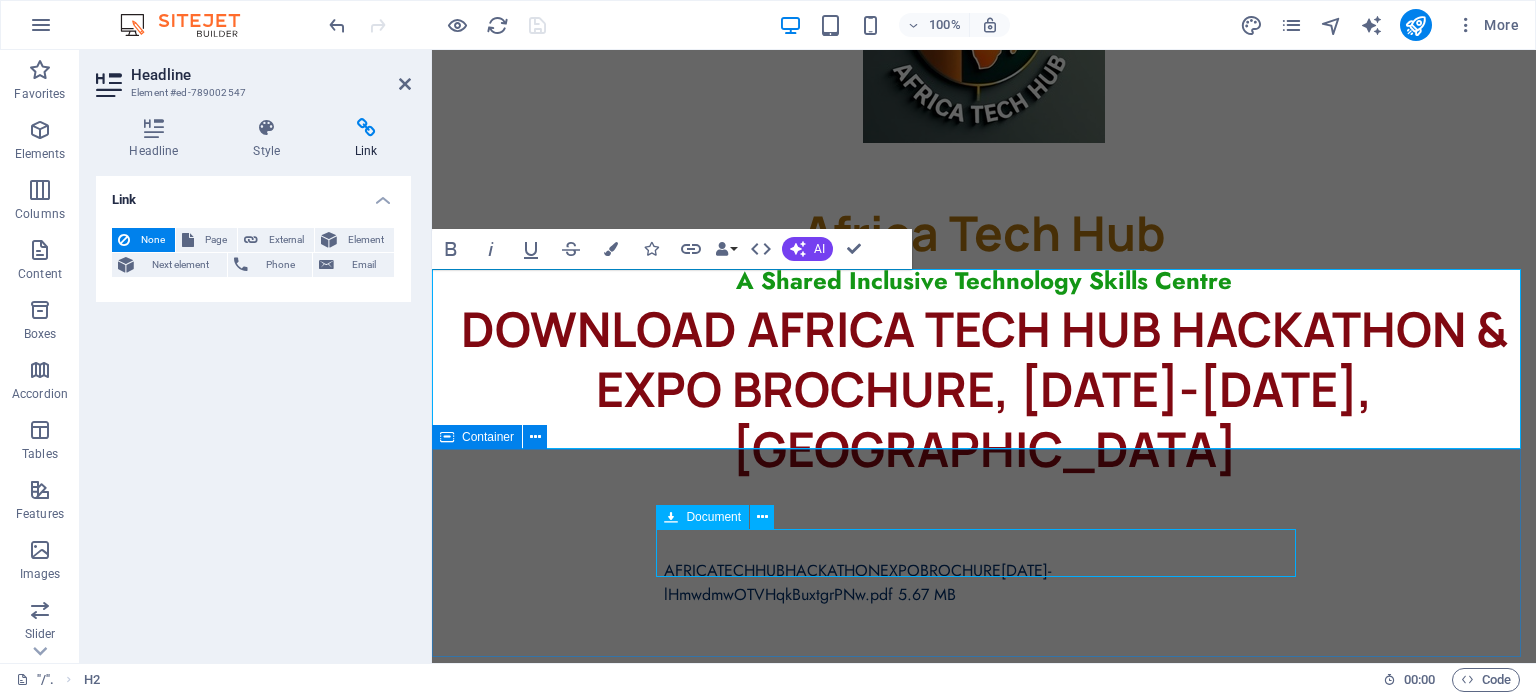 scroll, scrollTop: 500, scrollLeft: 0, axis: vertical 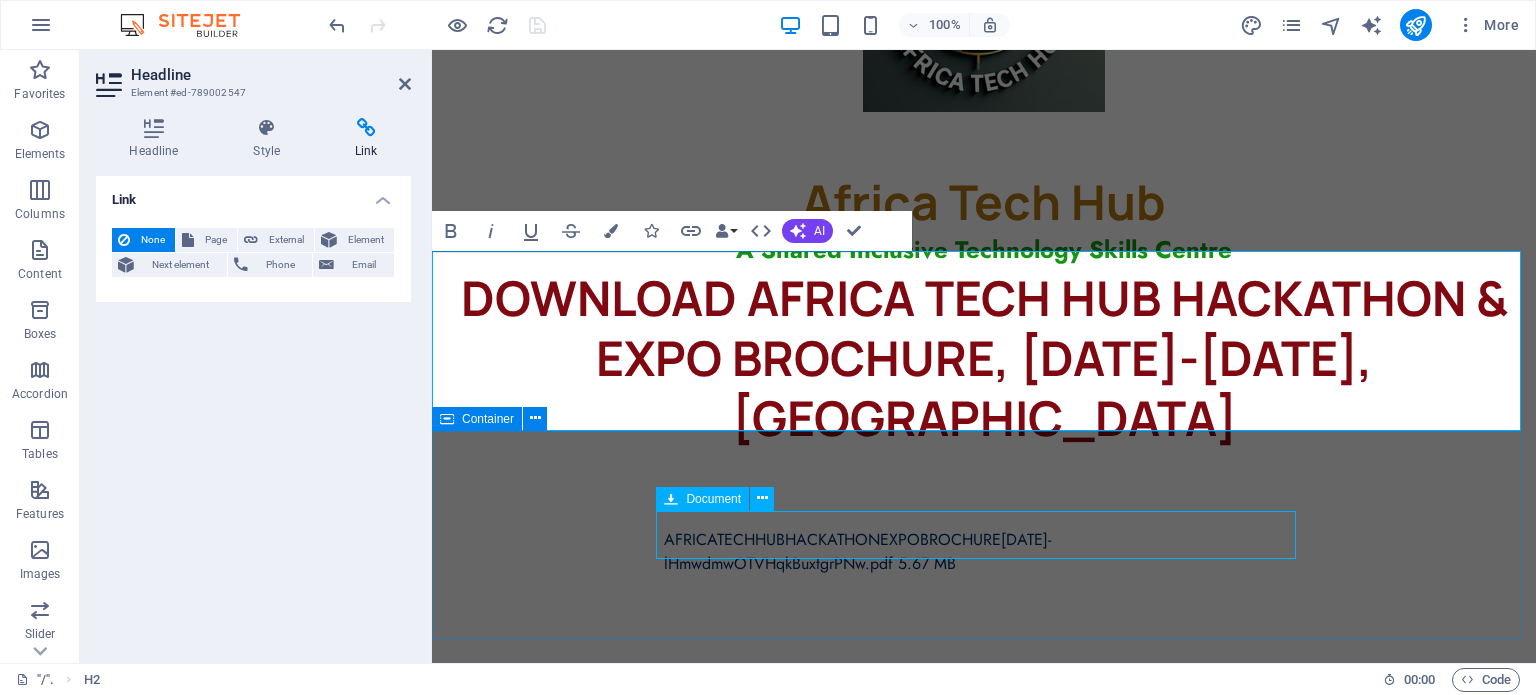 click on "AFRICATECHHUBHACKATHONEXPOBROCHURE[DATE]-lHmwdmwOTVHqkBuxtgrPNw.pdf   5.67 MB" at bounding box center [984, 552] 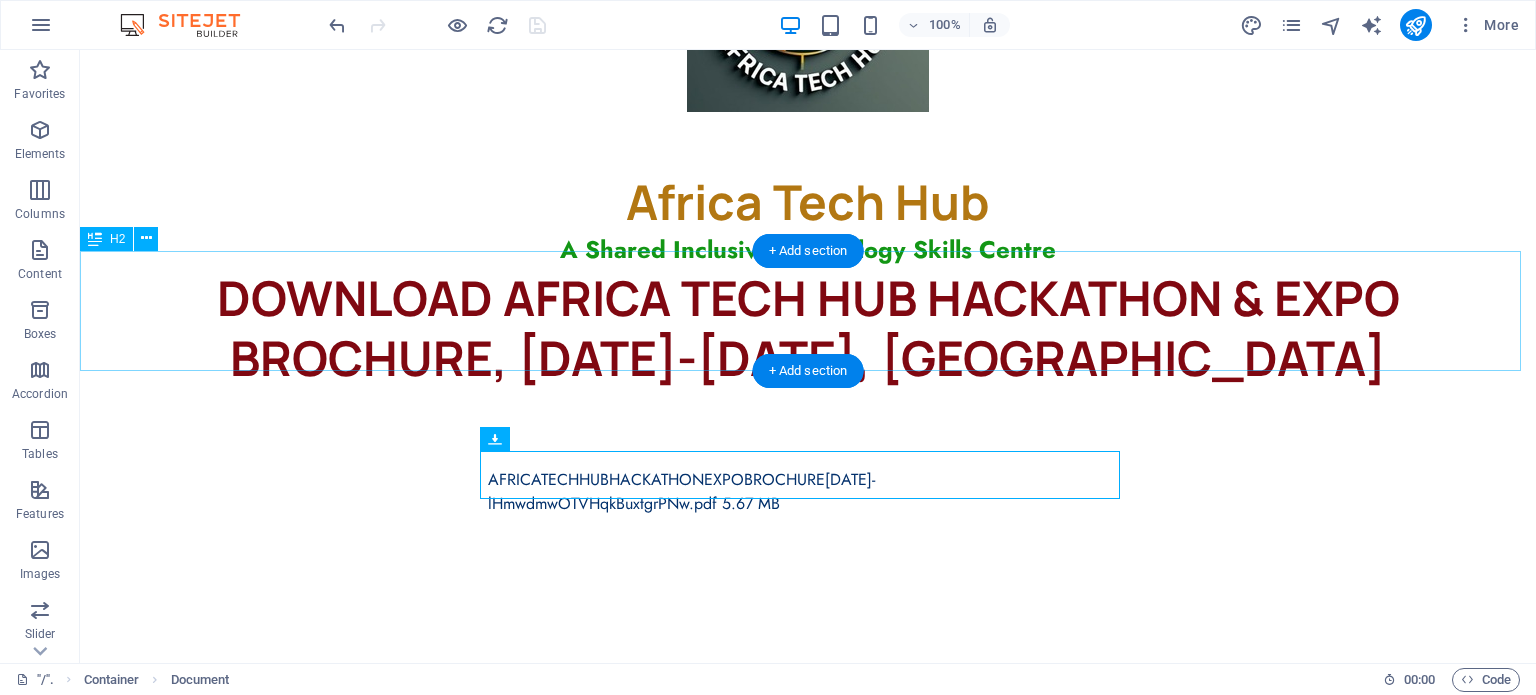 click on "DOWNLOAD AFRICA TECH HUB HACKATHON & EXPO BROCHURE, [DATE]-[DATE], [GEOGRAPHIC_DATA]" at bounding box center (808, 328) 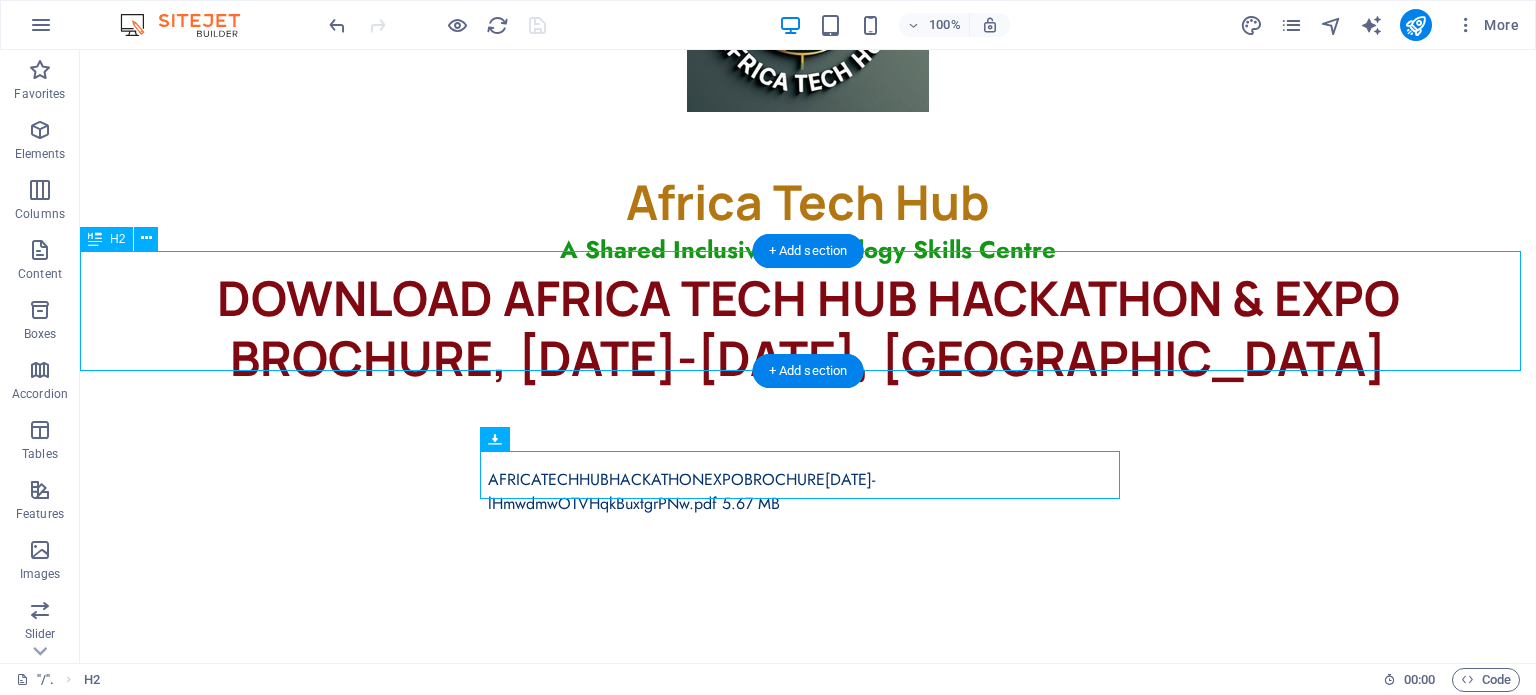 click on "DOWNLOAD AFRICA TECH HUB HACKATHON & EXPO BROCHURE, [DATE]-[DATE], [GEOGRAPHIC_DATA]" at bounding box center [808, 328] 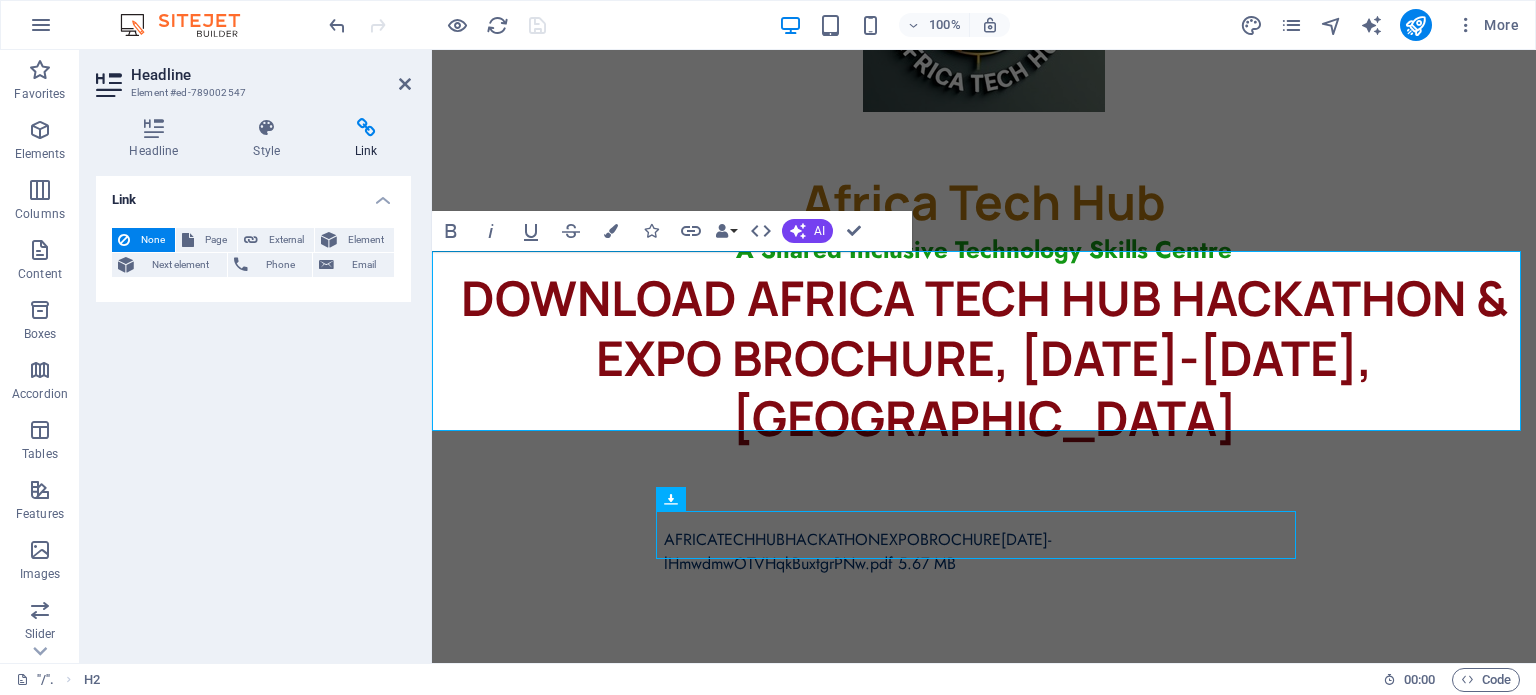 click on "DOWNLOAD AFRICA TECH HUB HACKATHON & EXPO BROCHURE, [DATE]-[DATE], [GEOGRAPHIC_DATA]" at bounding box center [984, 357] 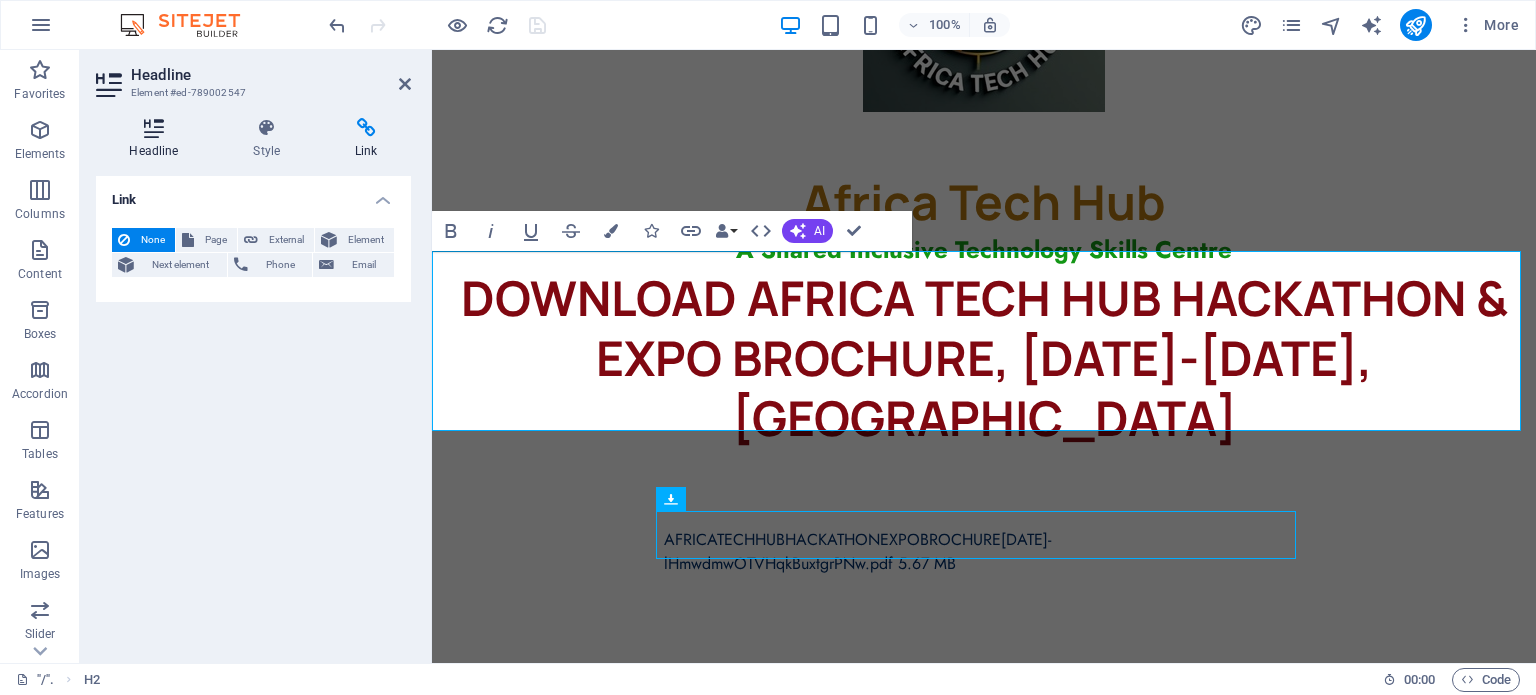 click on "Headline" at bounding box center [158, 139] 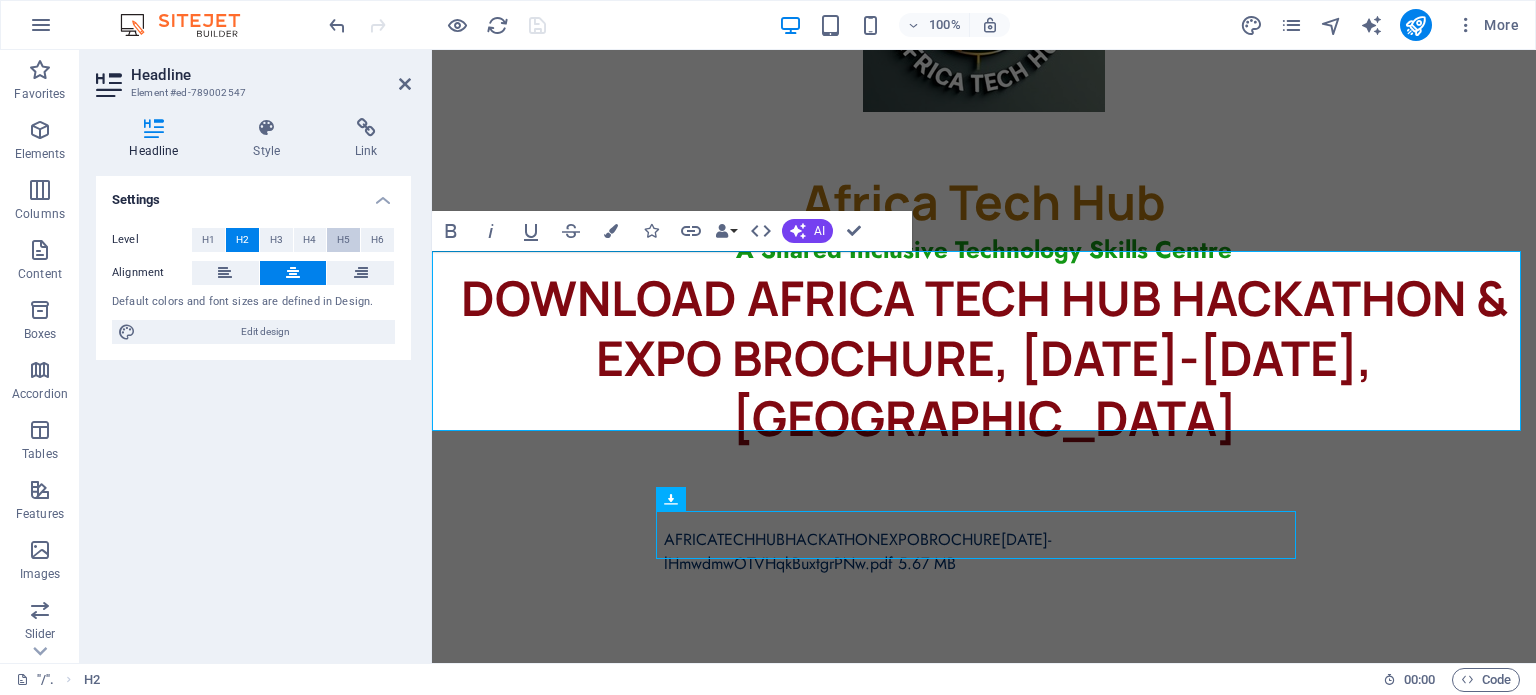 click on "H5" at bounding box center [343, 240] 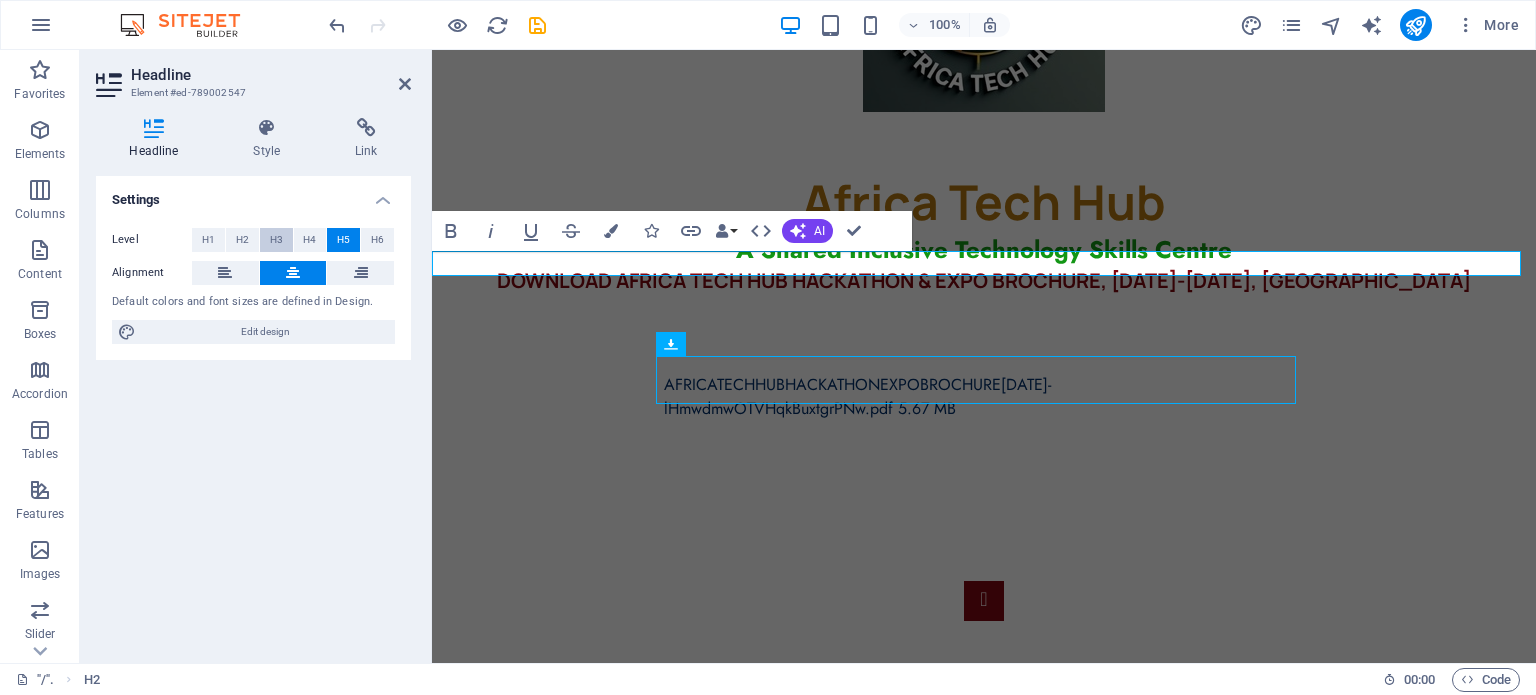 click on "H3" at bounding box center [276, 240] 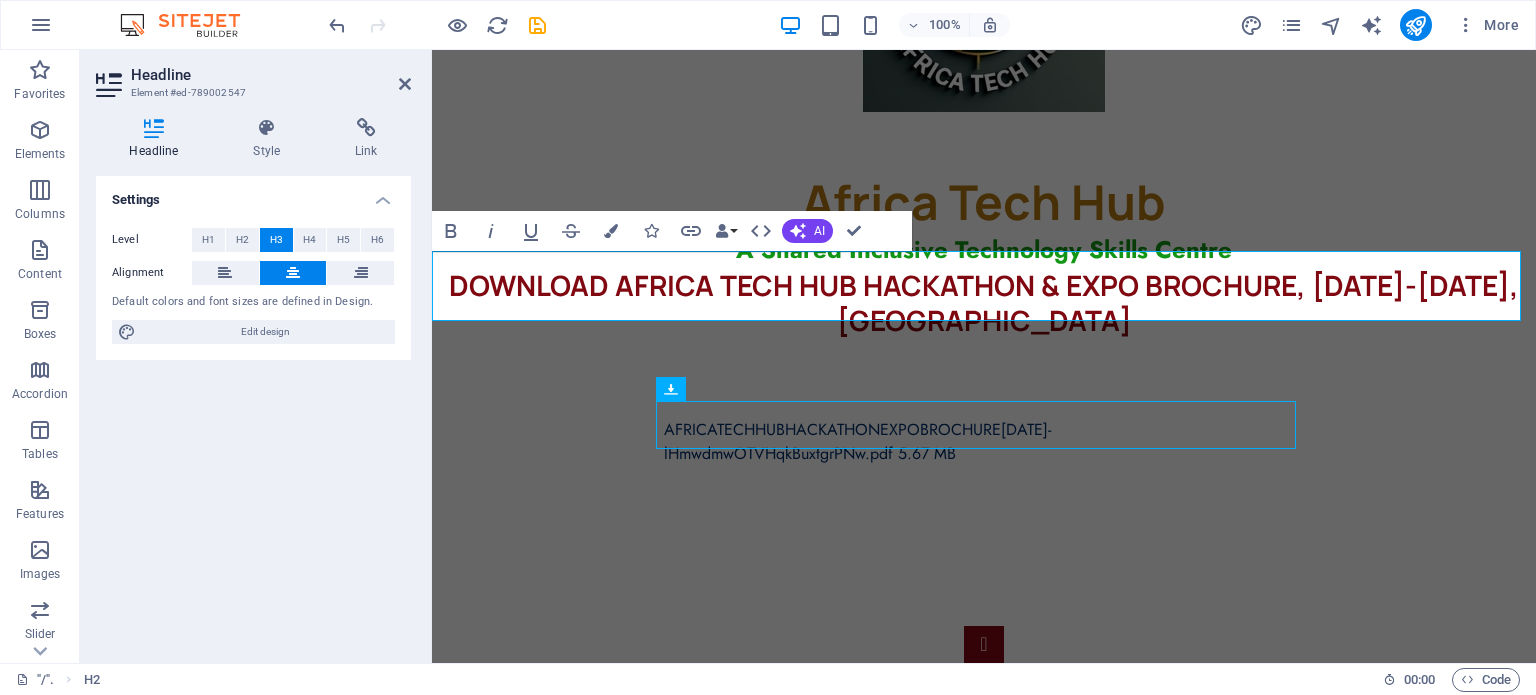 click on "DOWNLOAD AFRICA TECH HUB HACKATHON & EXPO BROCHURE, [DATE]-[DATE], [GEOGRAPHIC_DATA]" at bounding box center (984, 302) 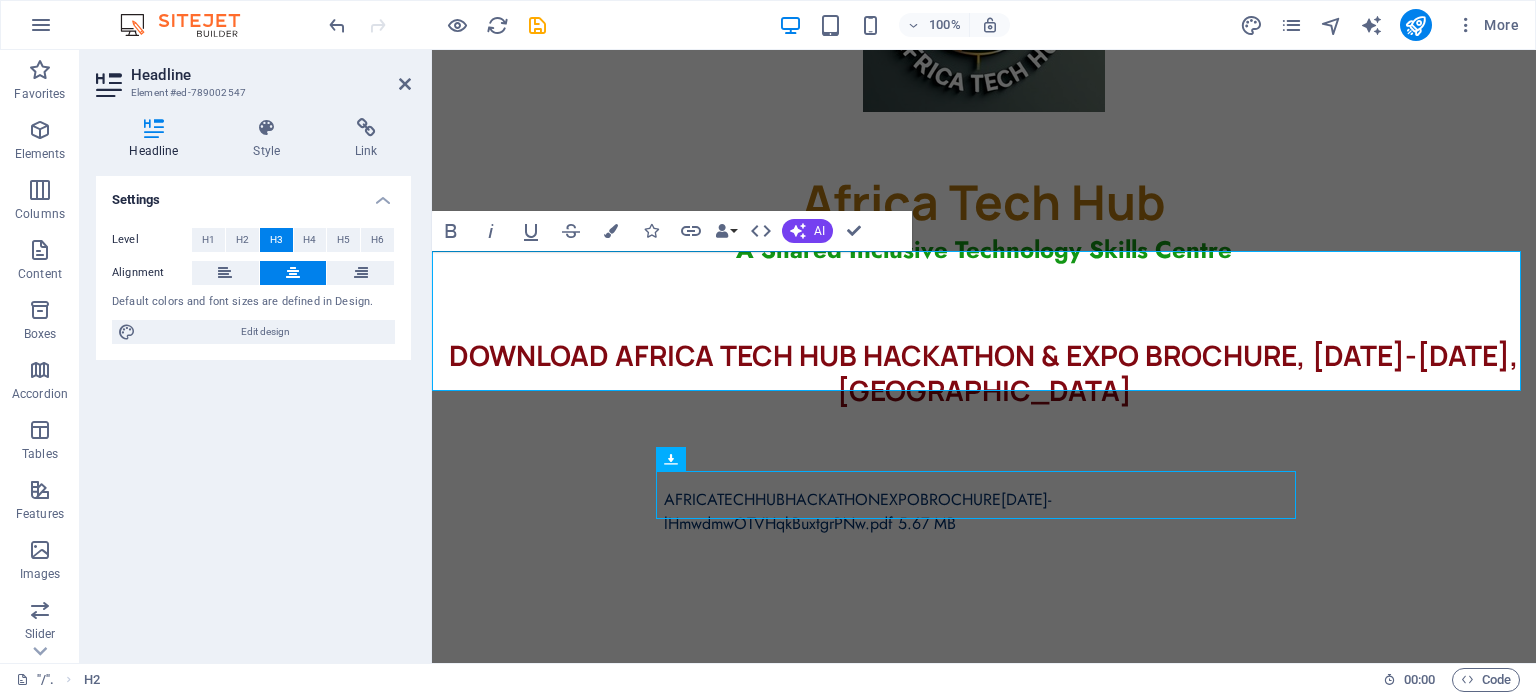 click on "‌ ‌DOWNLOAD AFRICA TECH HUB HACKATHON & EXPO BROCHURE, [DATE]-[DATE], [GEOGRAPHIC_DATA]" at bounding box center (984, 372) 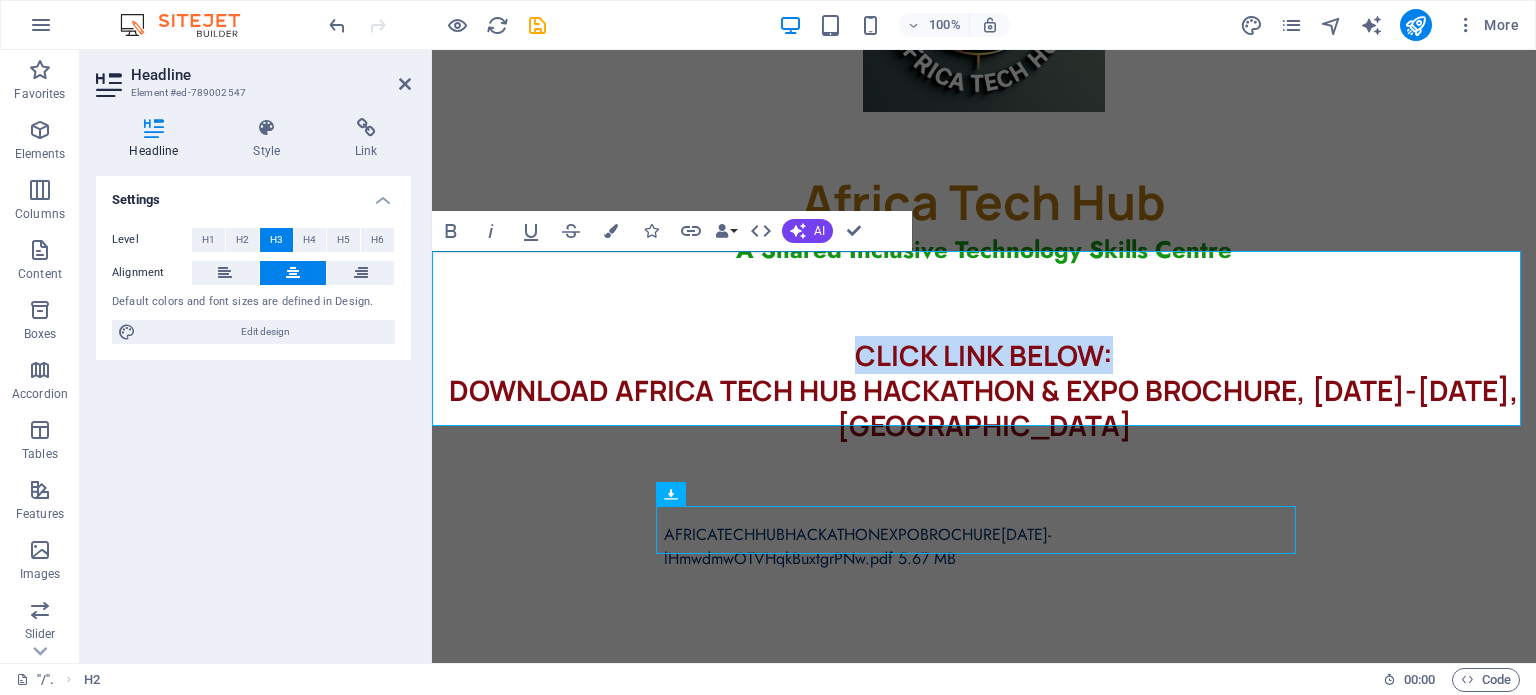 drag, startPoint x: 1117, startPoint y: 335, endPoint x: 798, endPoint y: 328, distance: 319.07678 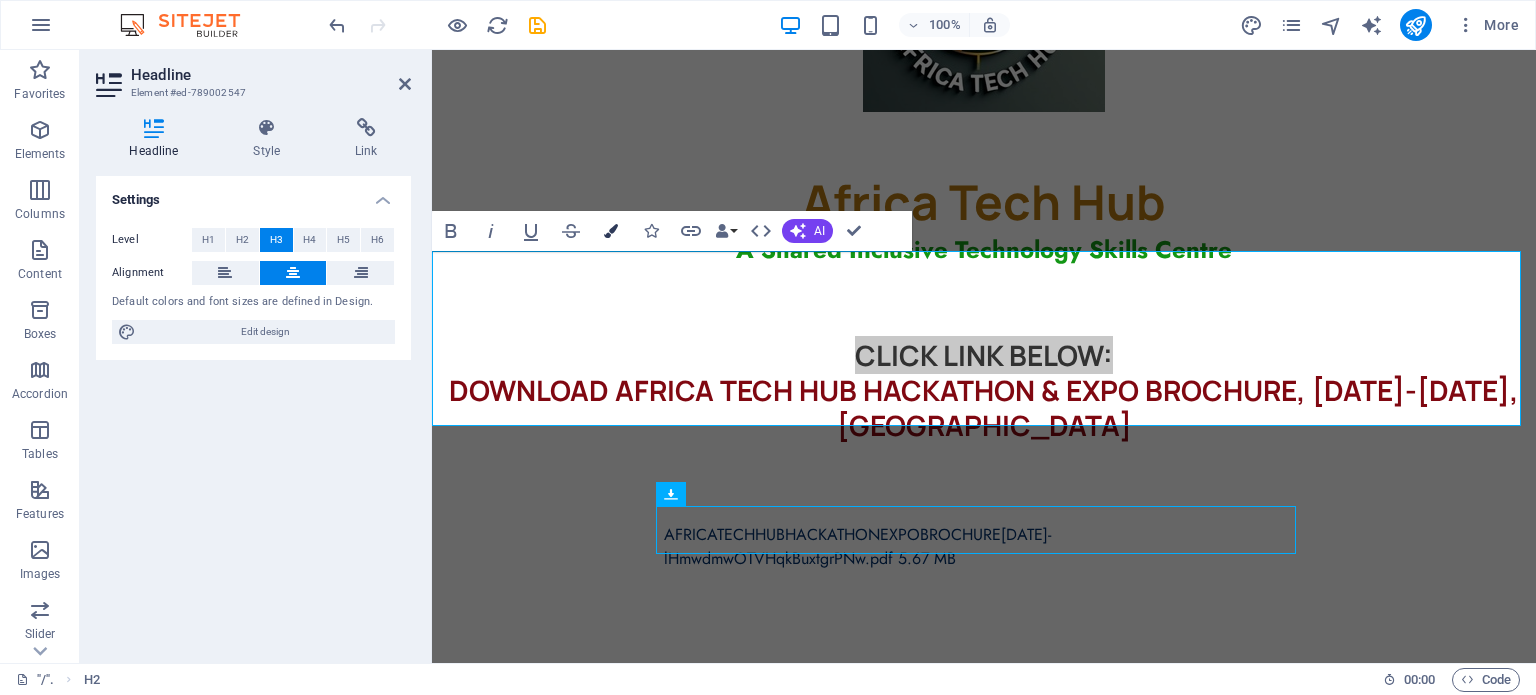 click at bounding box center (611, 231) 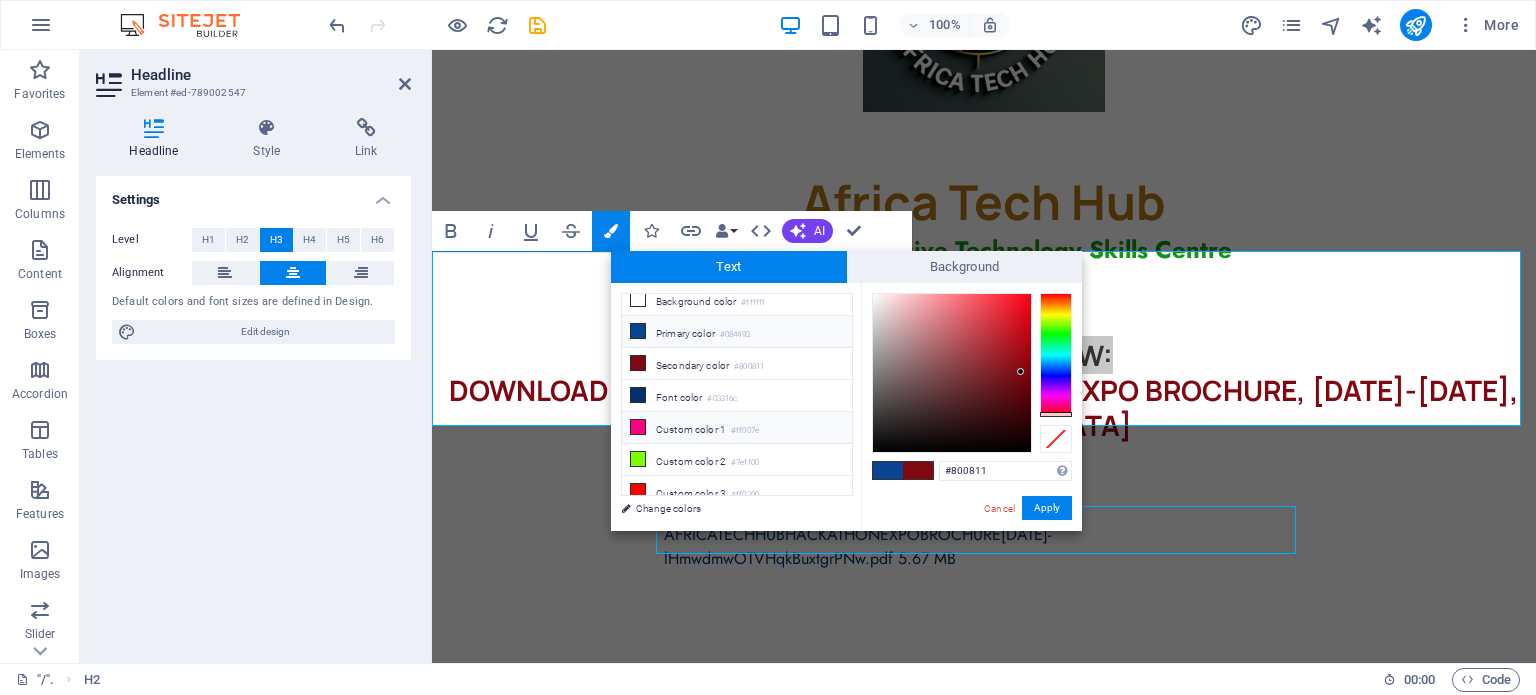 scroll, scrollTop: 13, scrollLeft: 0, axis: vertical 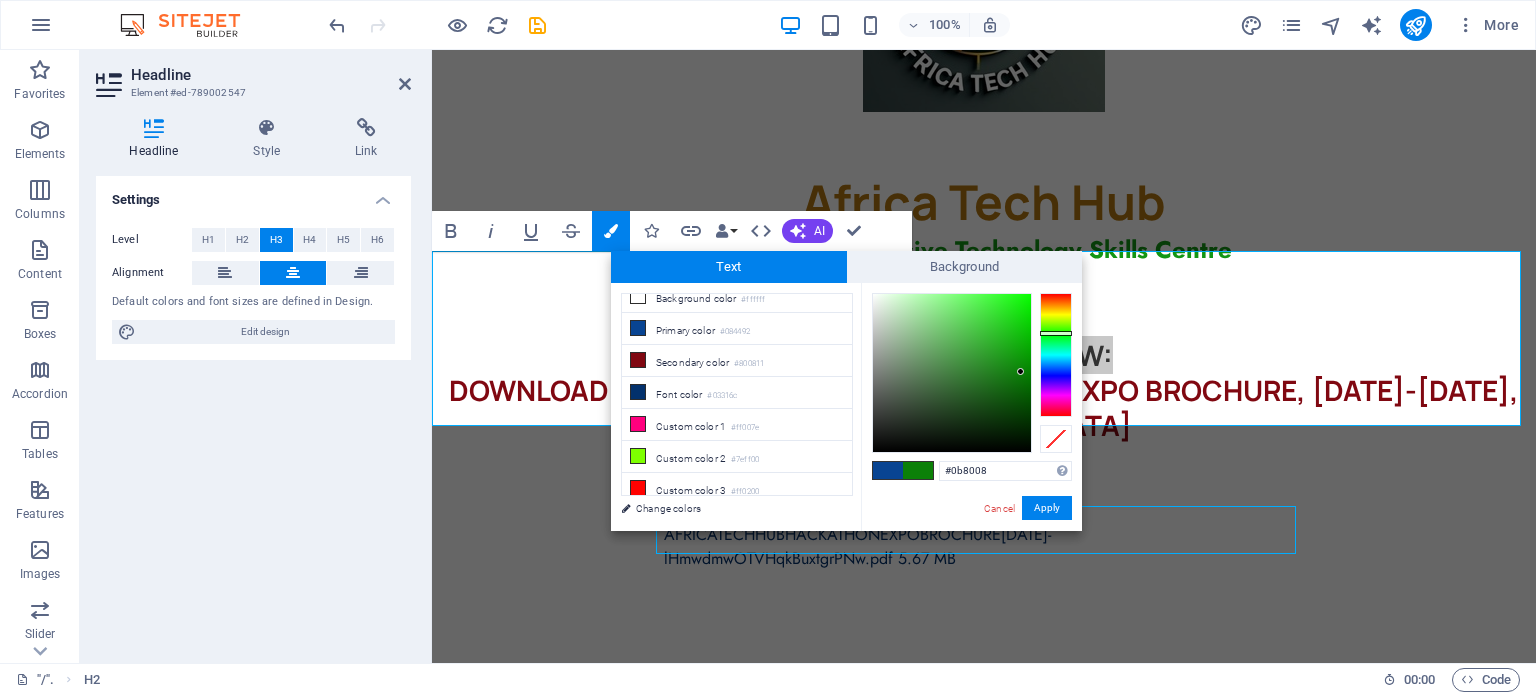 click at bounding box center [1056, 355] 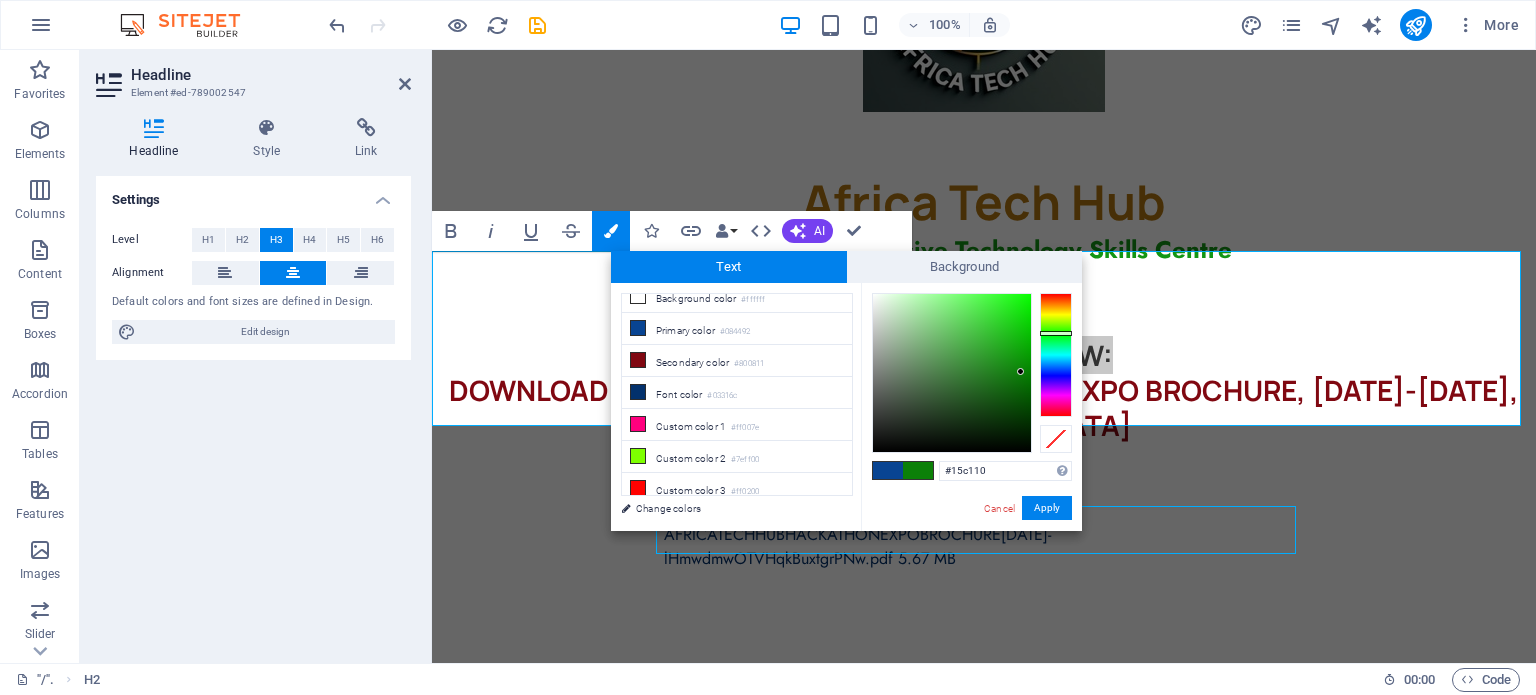 click at bounding box center [952, 373] 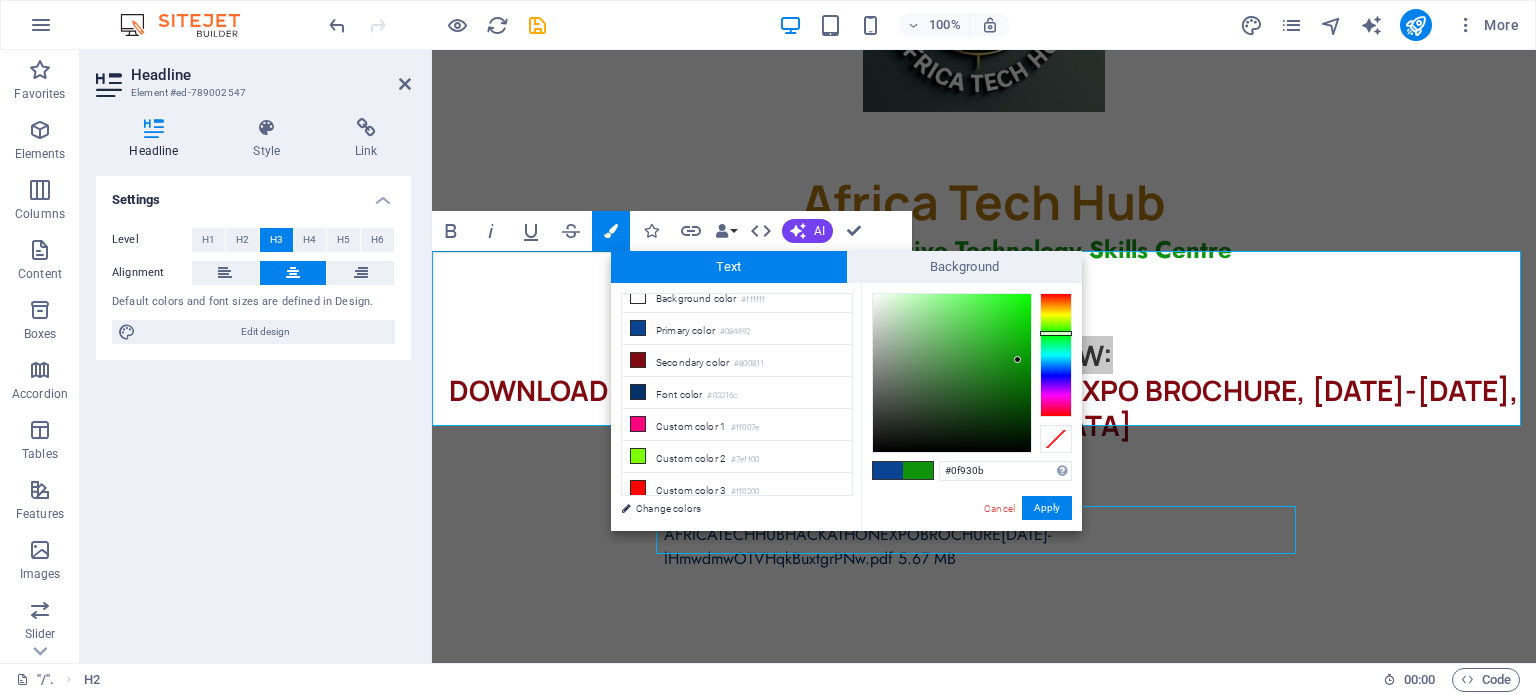 click at bounding box center [952, 373] 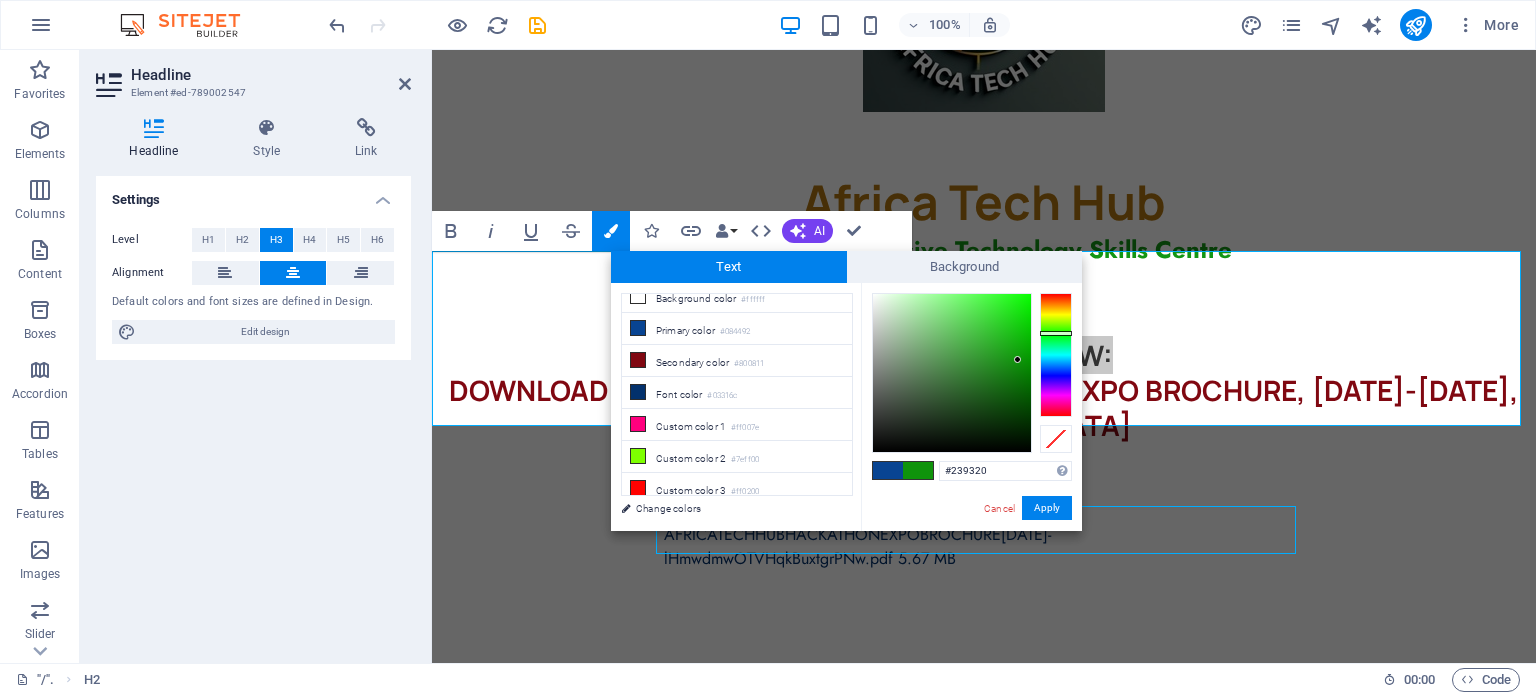 type on "#22911f" 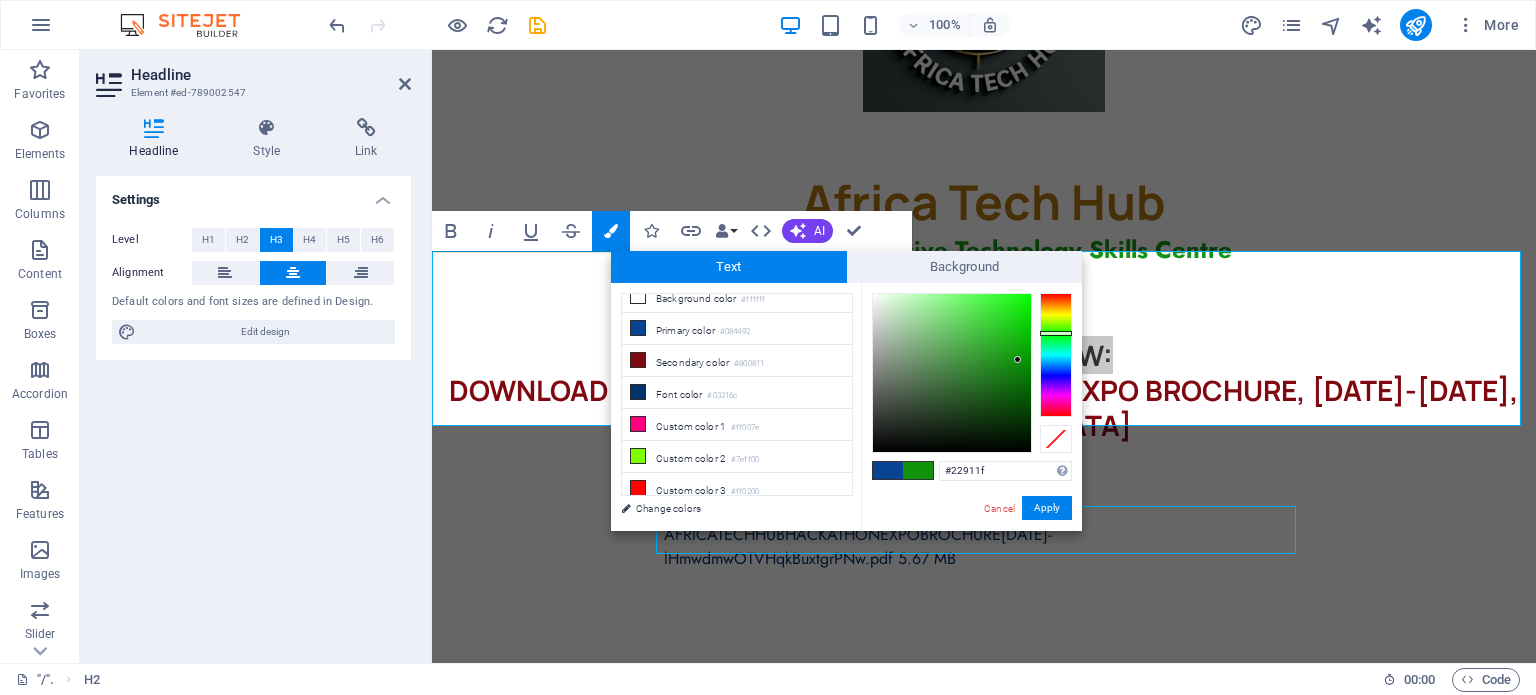 click at bounding box center [952, 373] 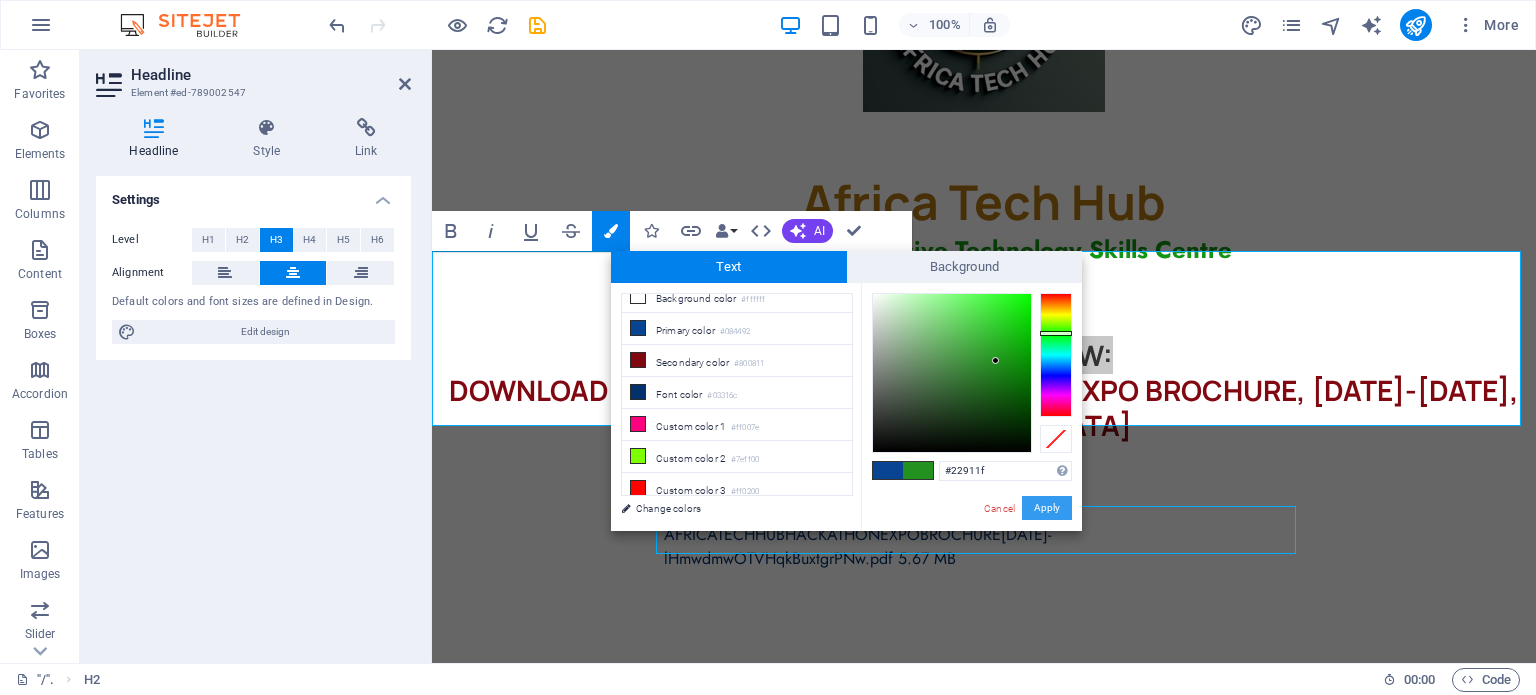 click on "Apply" at bounding box center [1047, 508] 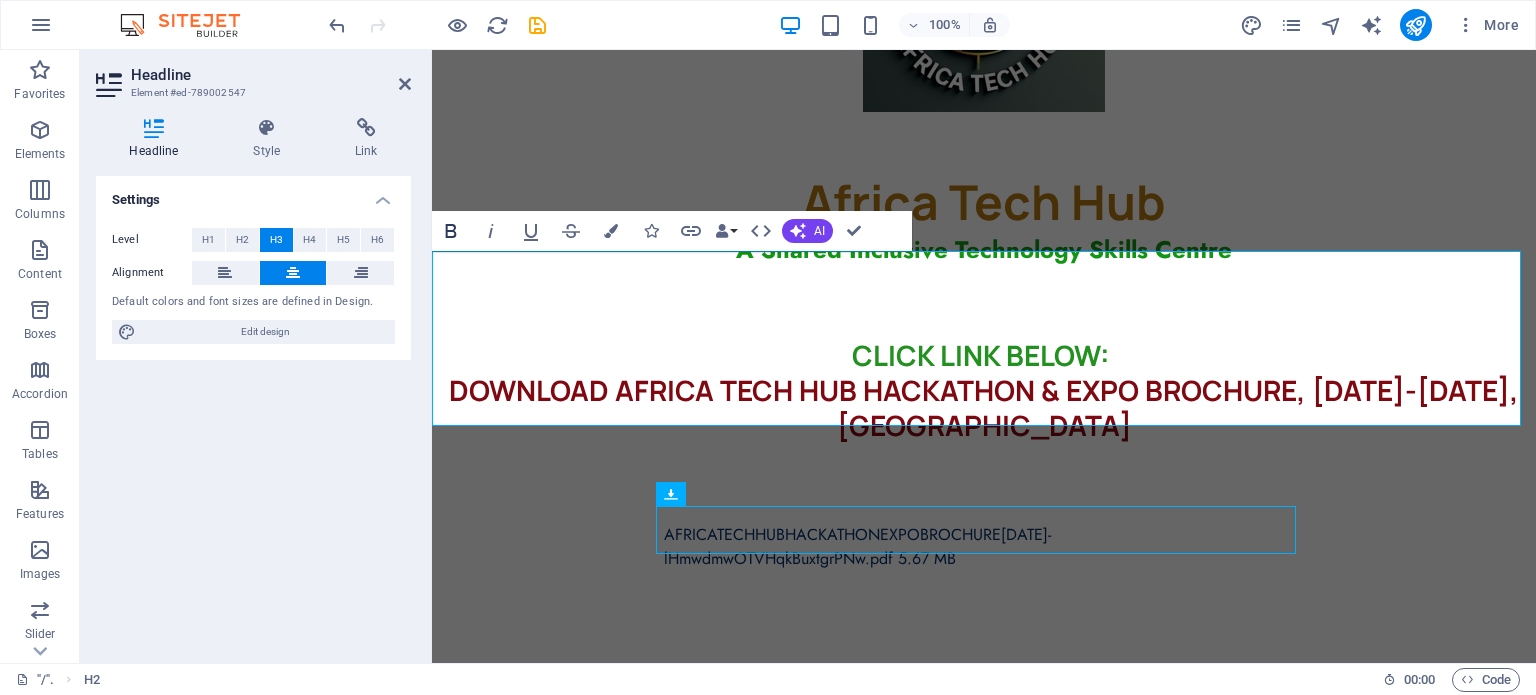 click 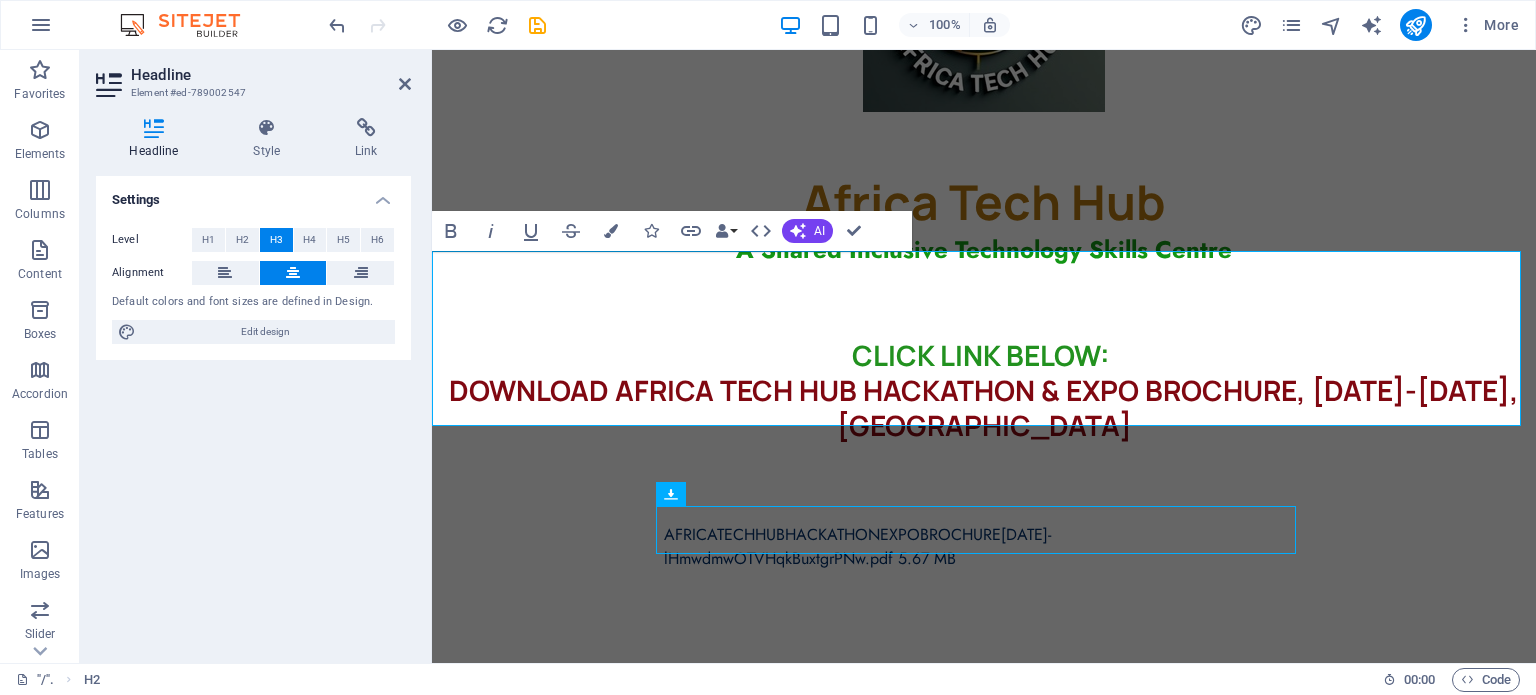 click on "‌ ‌CLICK LINK BELOW:   ‌DOWNLOAD AFRICA TECH HUB HACKATHON & EXPO BROCHURE, [DATE]-[DATE], [GEOGRAPHIC_DATA]" at bounding box center (984, 355) 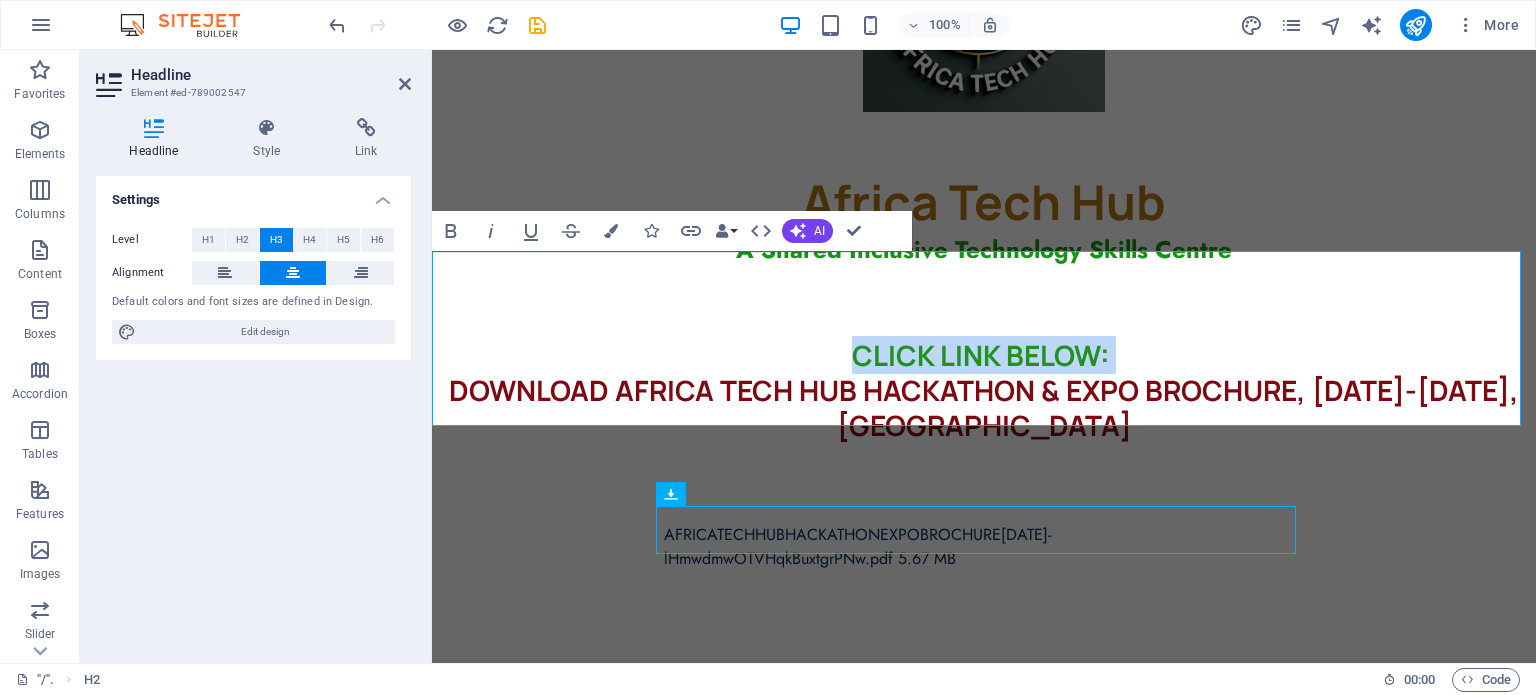 drag, startPoint x: 1128, startPoint y: 331, endPoint x: 852, endPoint y: 331, distance: 276 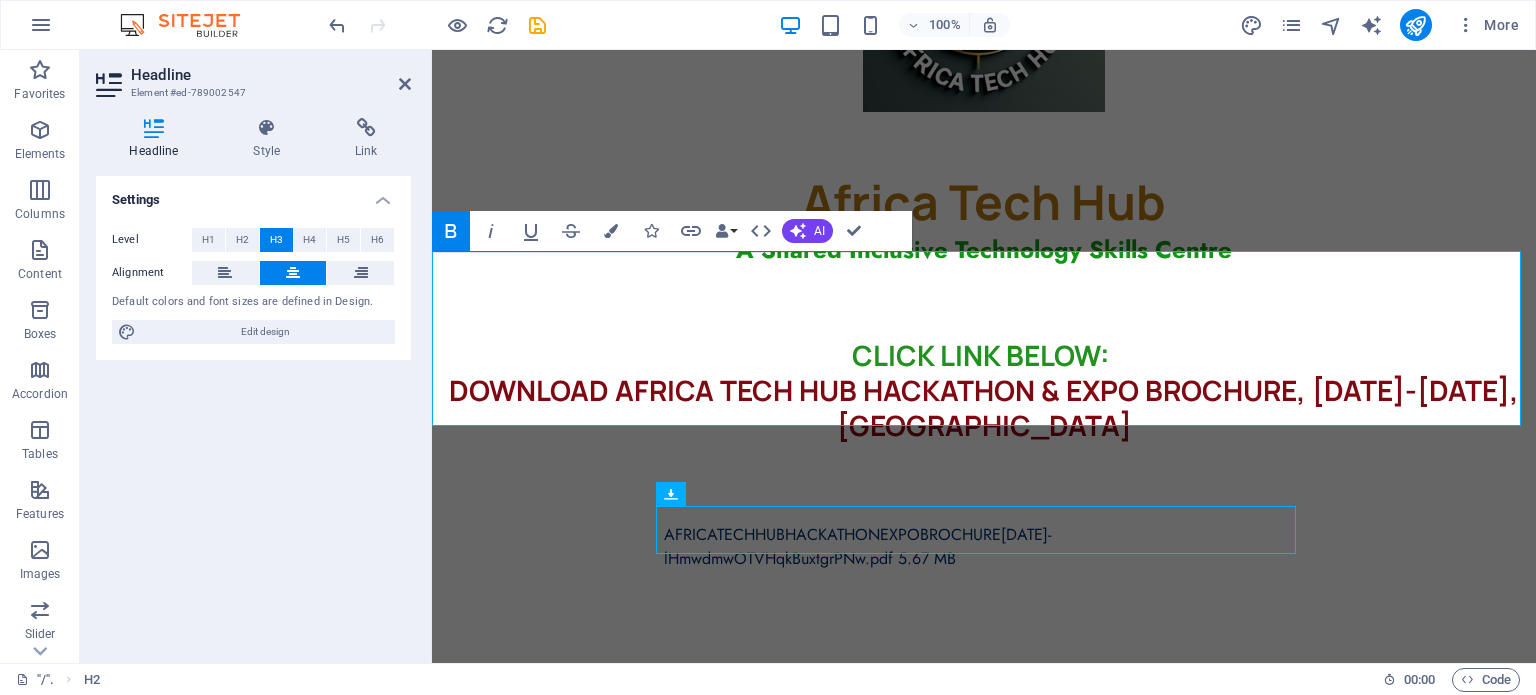 click on "‌ ‌CLICK LINK BELOW:   ‌DOWNLOAD AFRICA TECH HUB HACKATHON & EXPO BROCHURE, [DATE]-[DATE], [GEOGRAPHIC_DATA]" at bounding box center [984, 390] 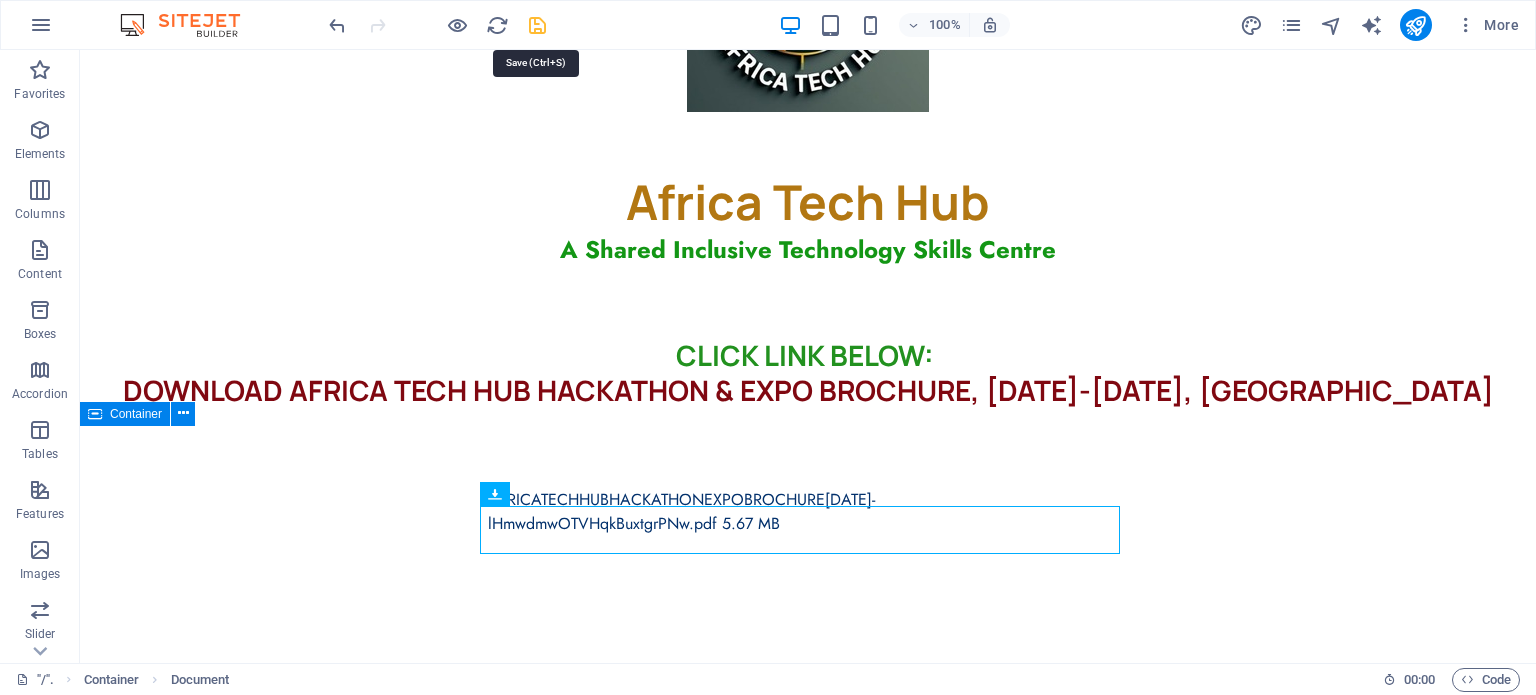 click at bounding box center [537, 25] 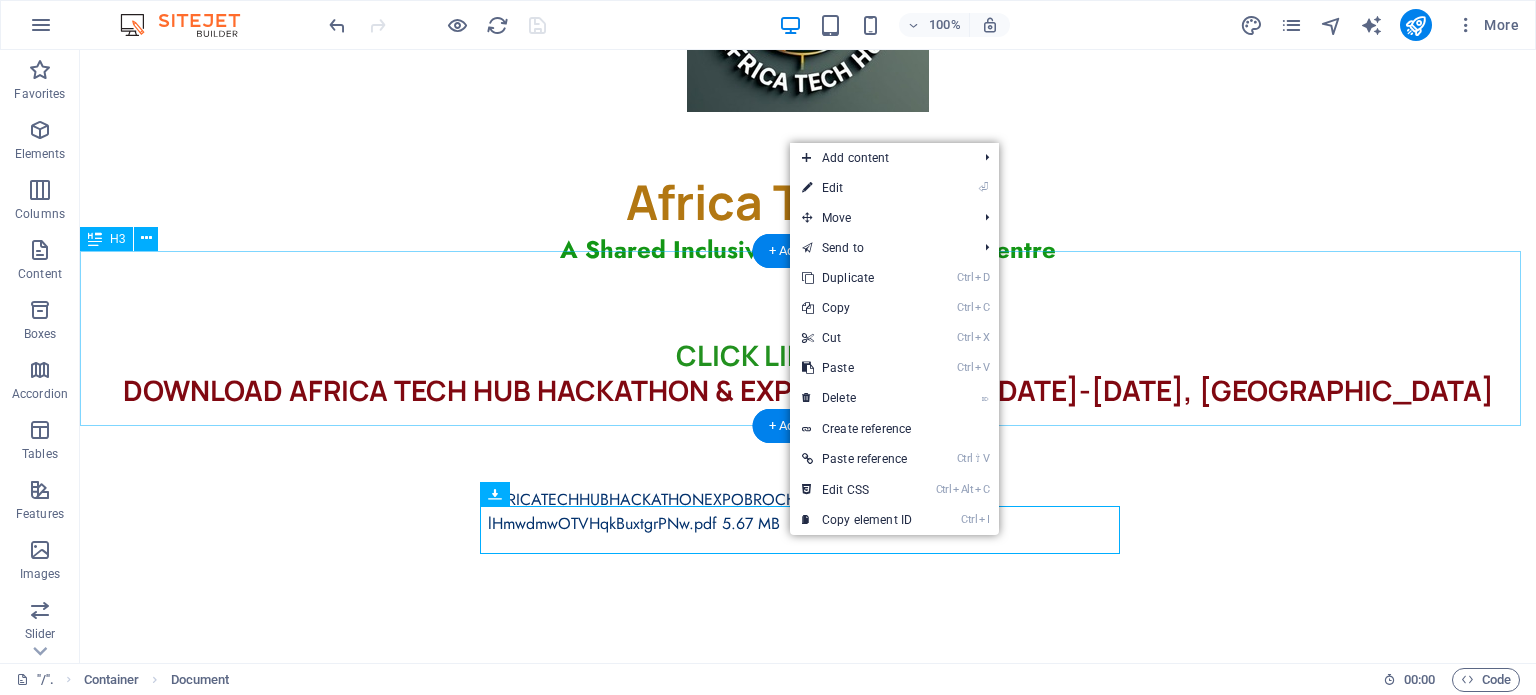 click on "CLICK LINK BELOW:   DOWNLOAD AFRICA TECH HUB HACKATHON & EXPO BROCHURE, [DATE]-[DATE], [GEOGRAPHIC_DATA]" at bounding box center [808, 338] 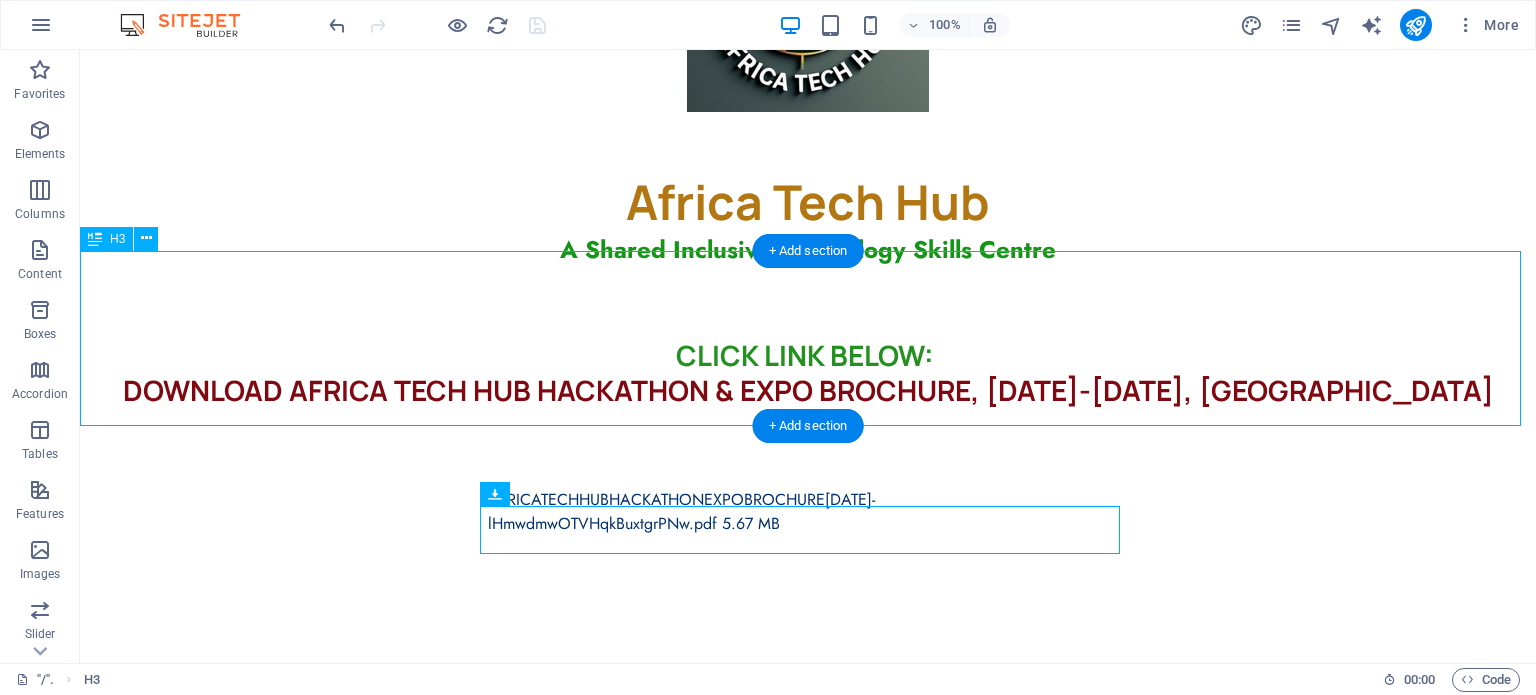click on "CLICK LINK BELOW:   DOWNLOAD AFRICA TECH HUB HACKATHON & EXPO BROCHURE, [DATE]-[DATE], [GEOGRAPHIC_DATA]" at bounding box center (808, 338) 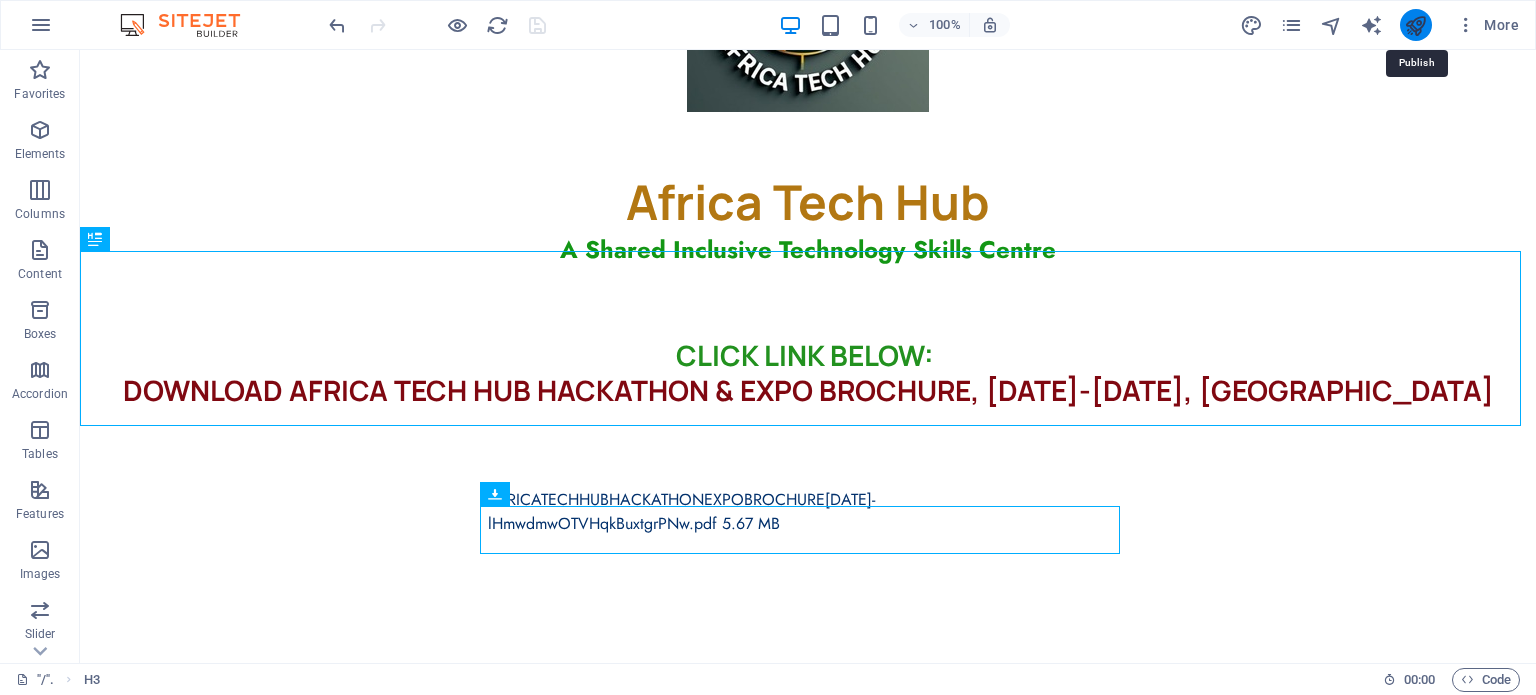 click at bounding box center (1415, 25) 